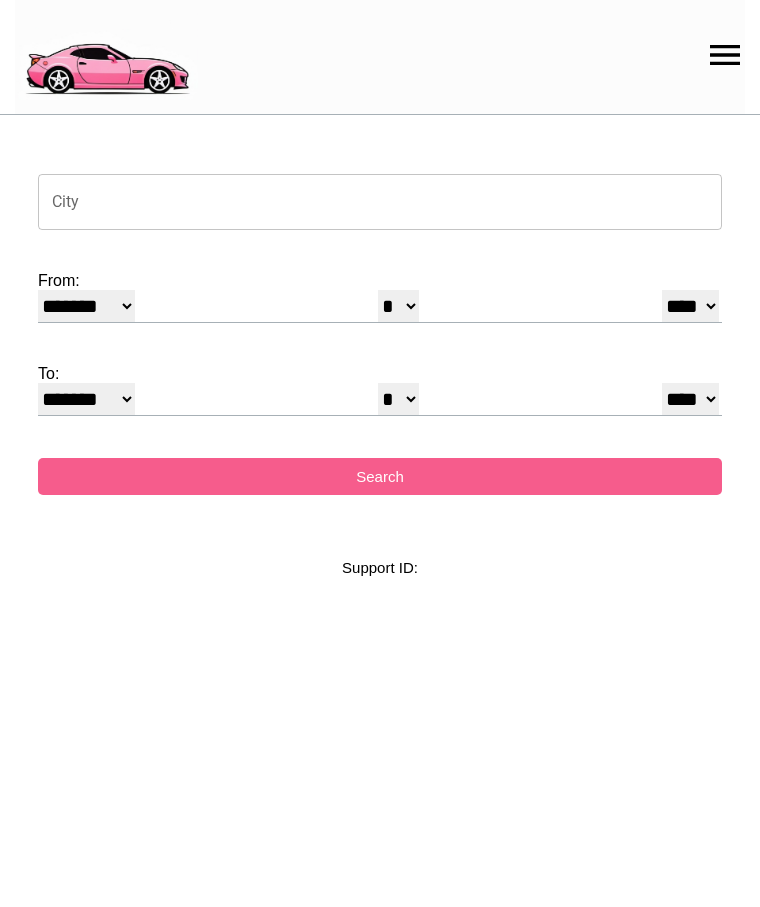 select on "*" 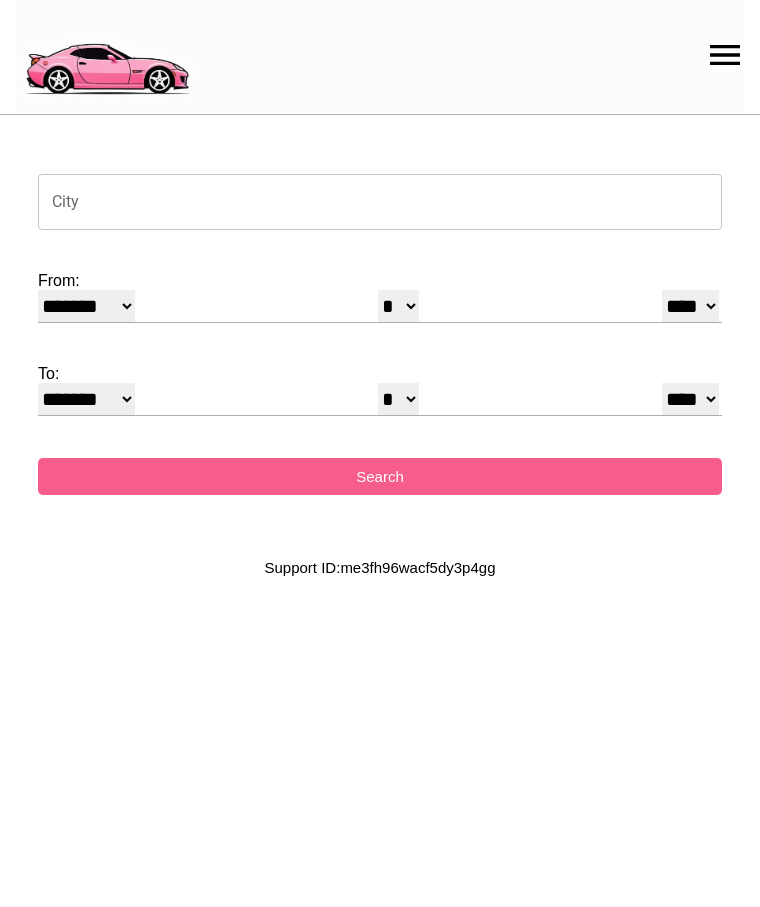 scroll, scrollTop: 0, scrollLeft: 0, axis: both 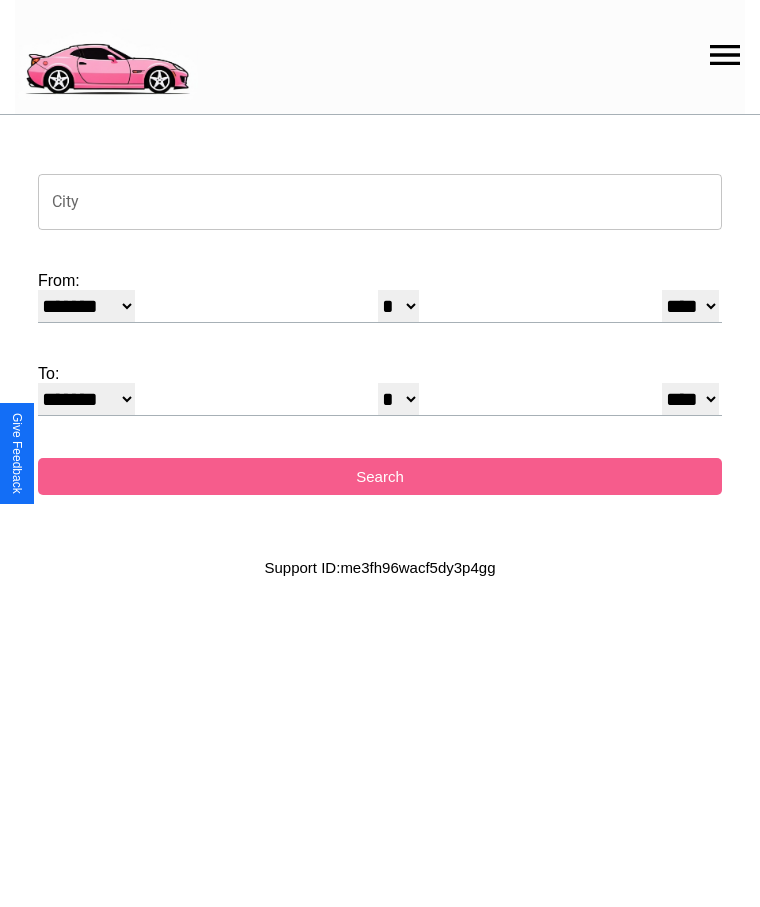 click 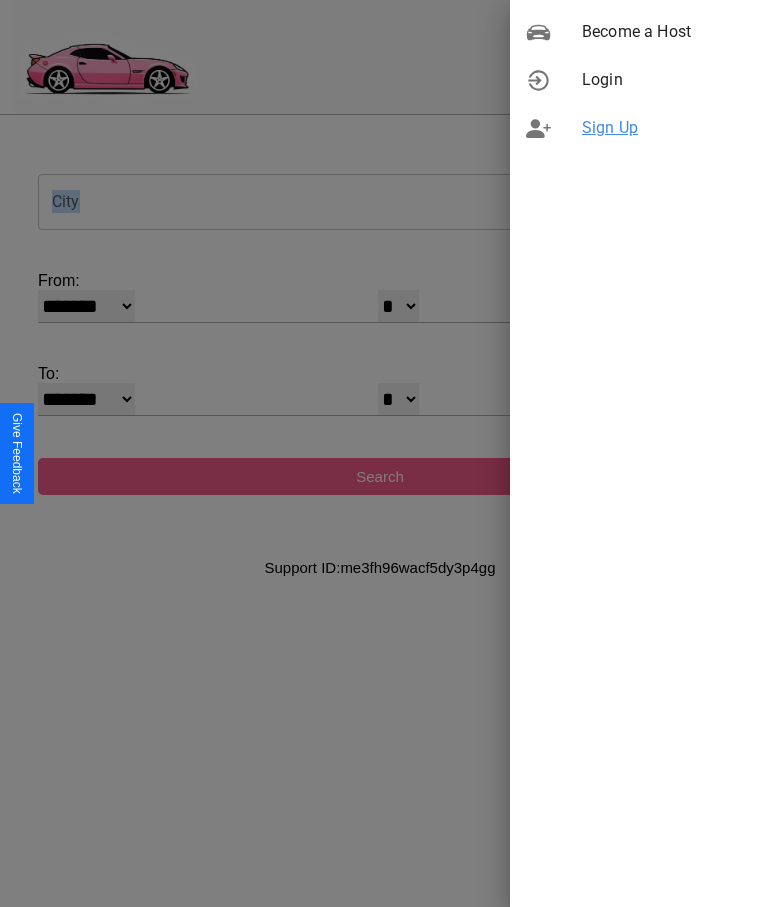 click on "Sign Up" at bounding box center [663, 128] 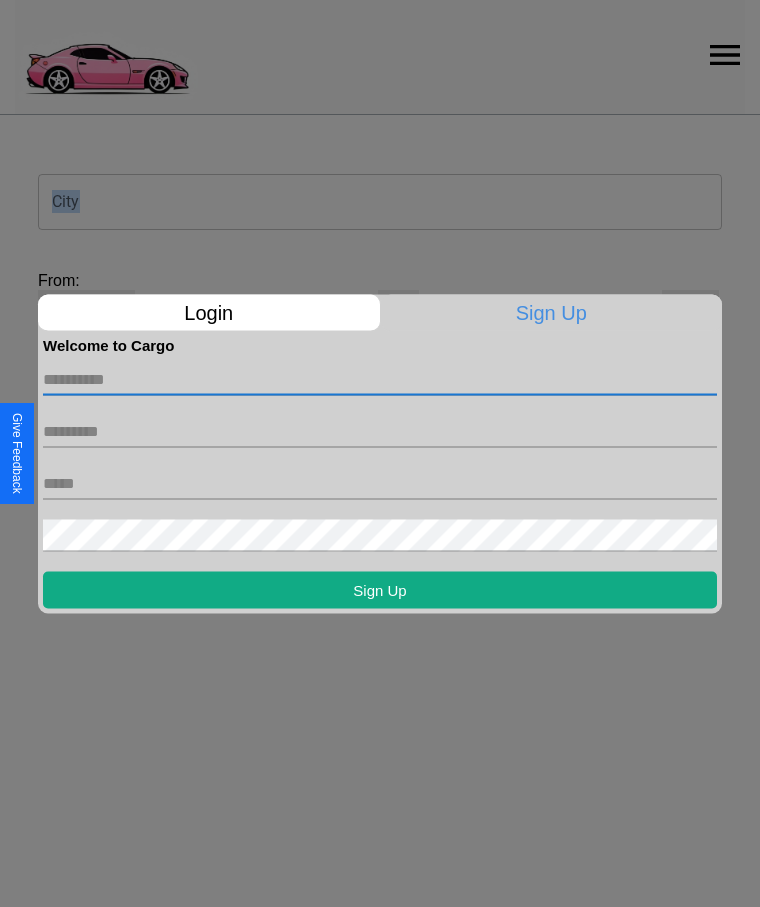 click at bounding box center [380, 379] 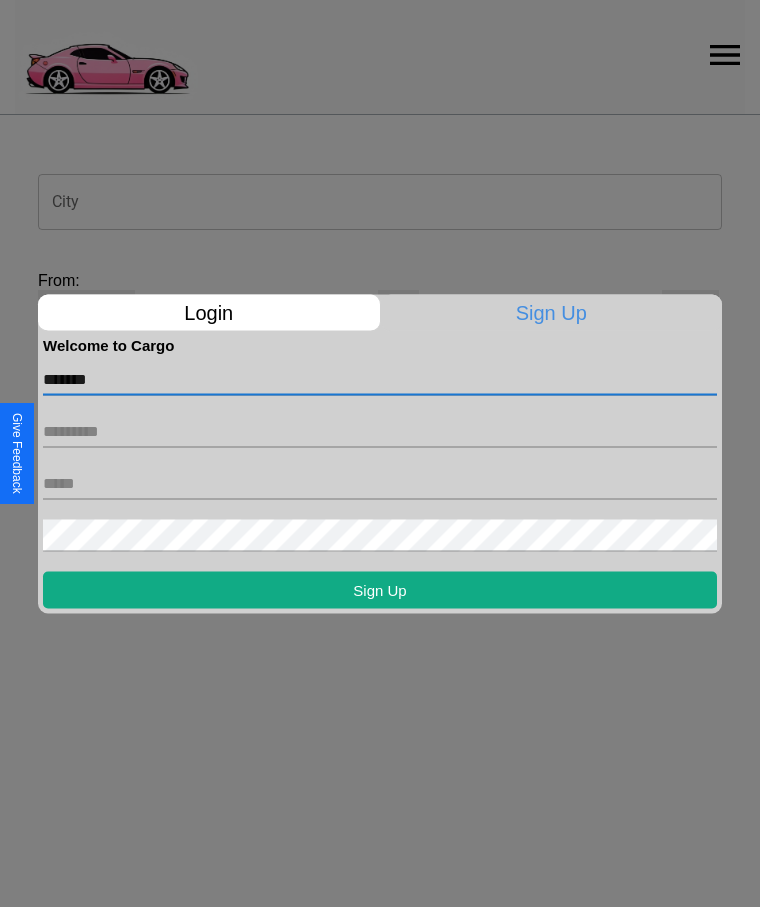 type on "*******" 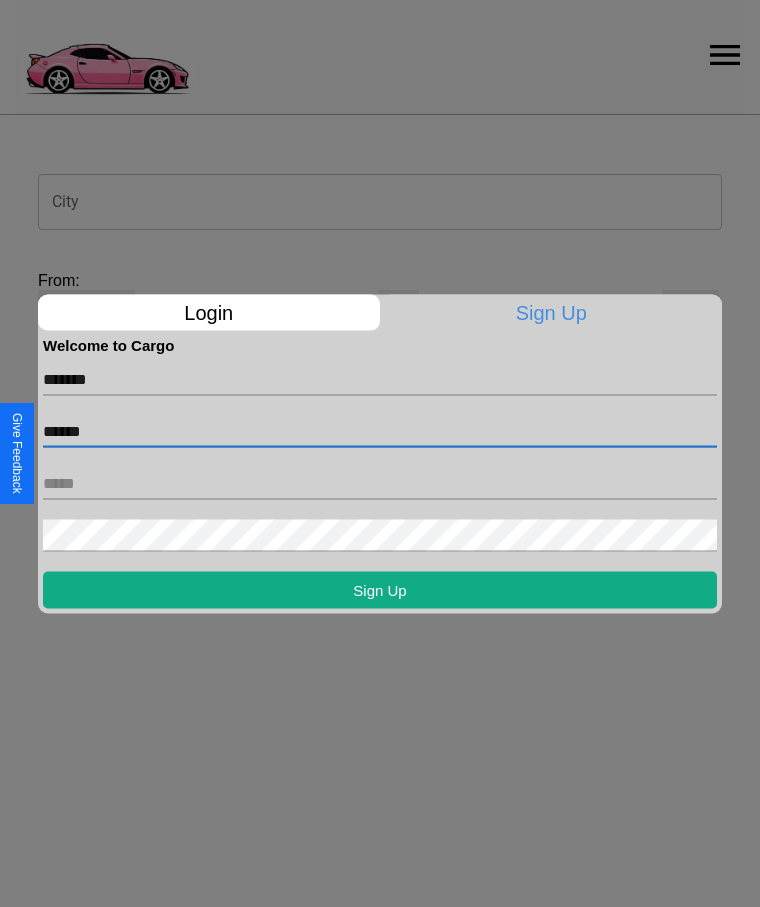 type on "******" 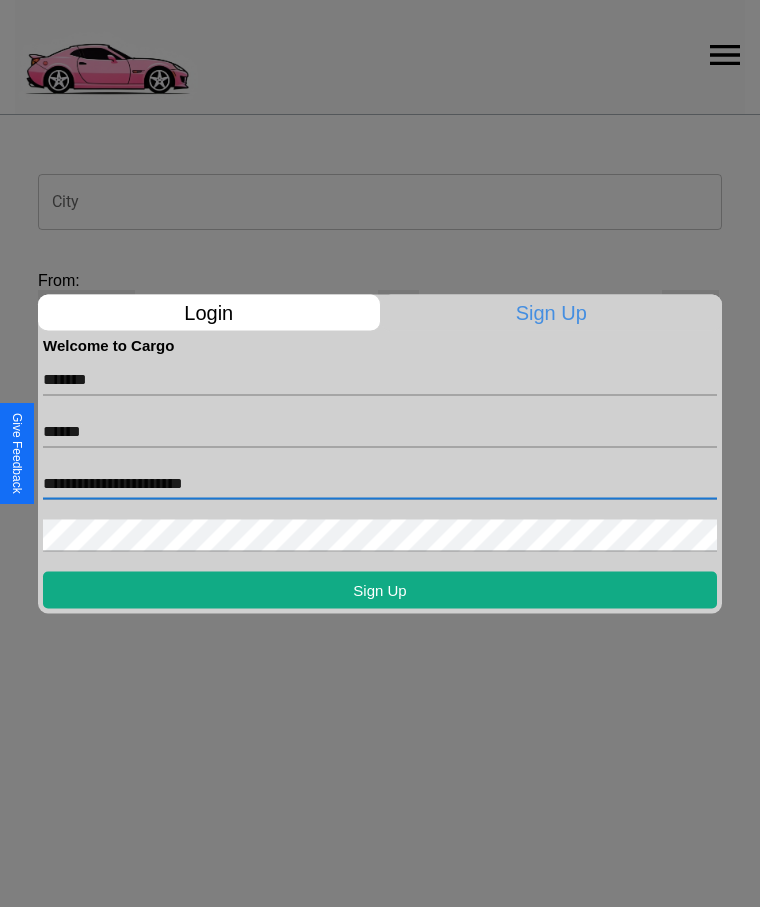 type on "**********" 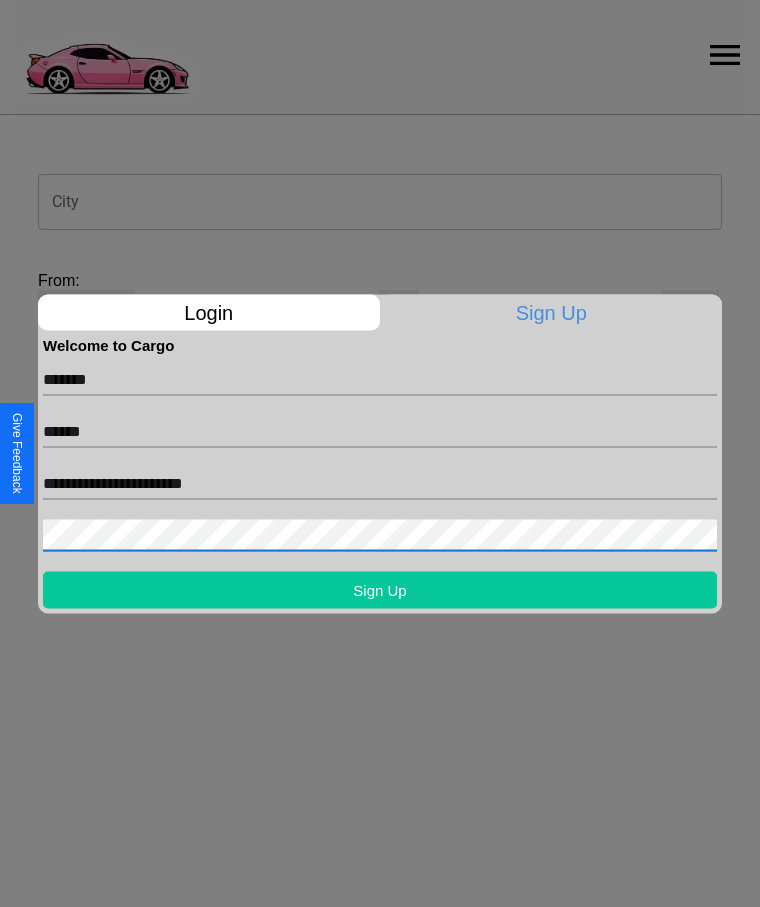 click on "Sign Up" at bounding box center (380, 589) 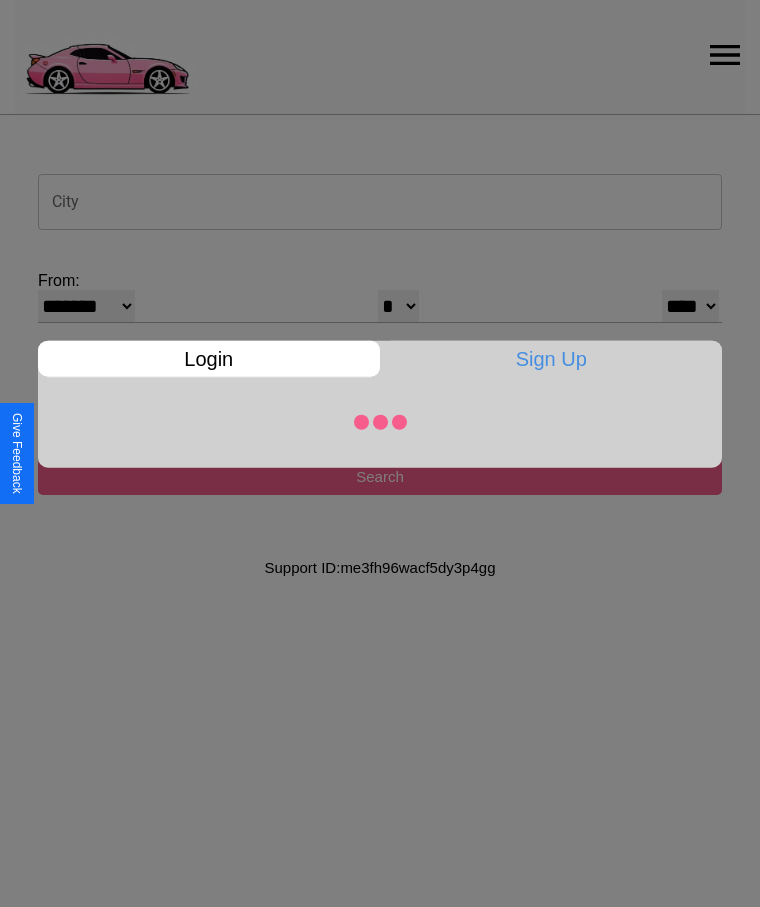 select on "*" 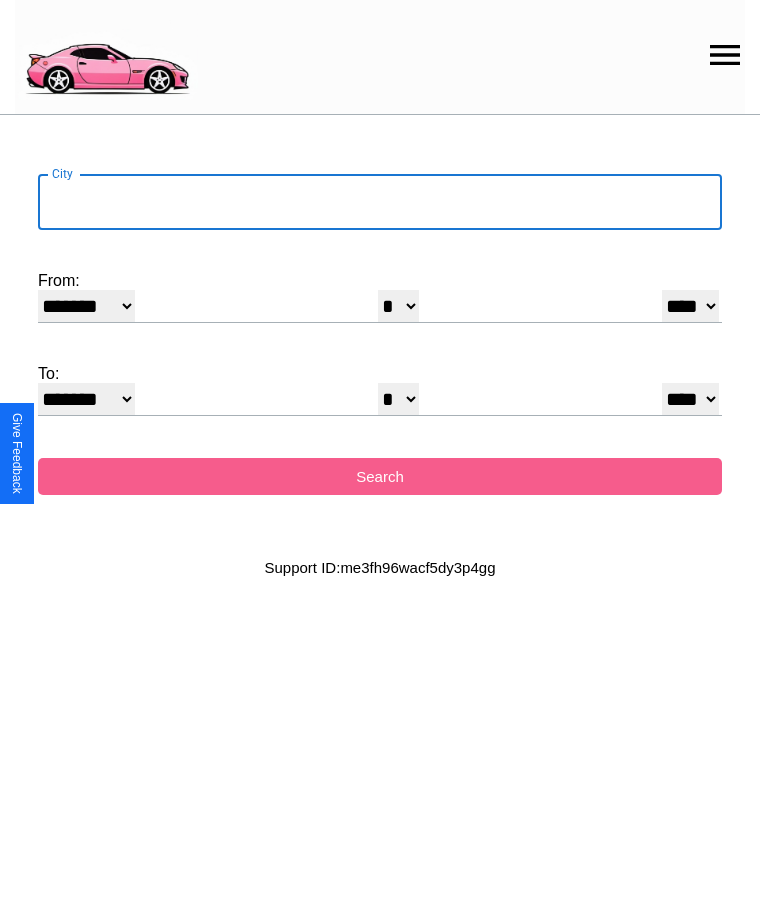 click on "City" at bounding box center [380, 202] 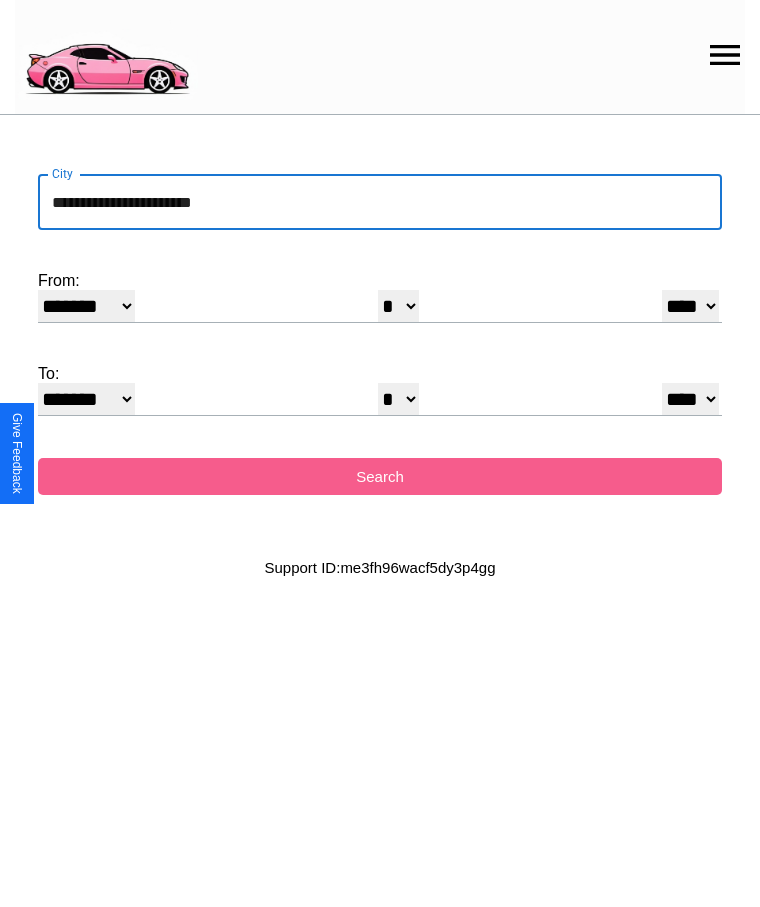 type on "**********" 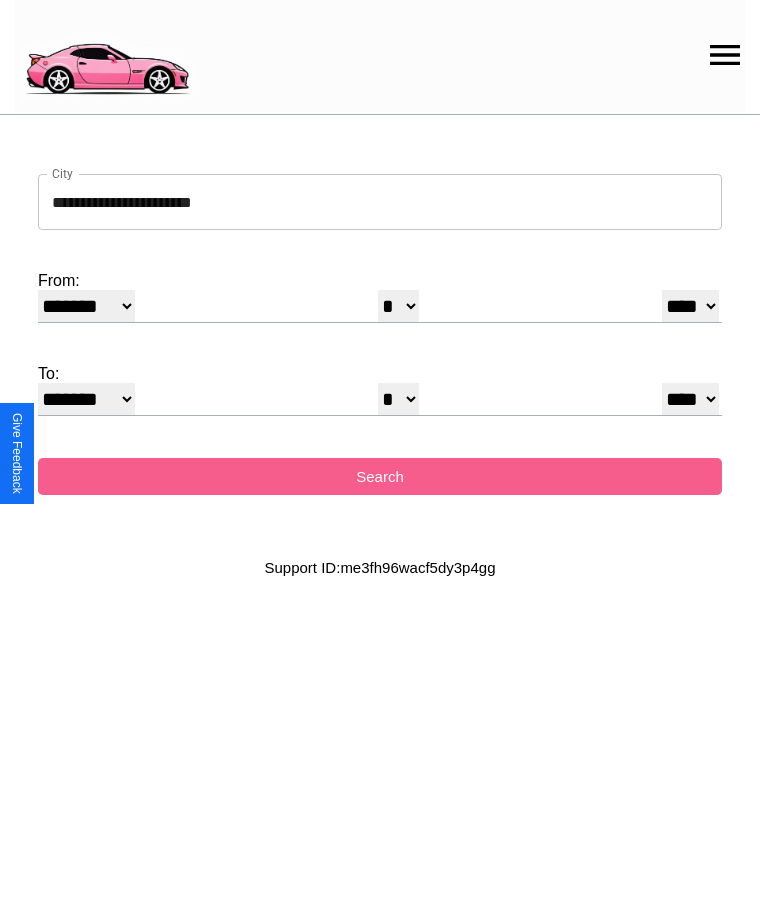 click on "******* ******** ***** ***** *** **** **** ****** ********* ******* ******** ********" at bounding box center (86, 306) 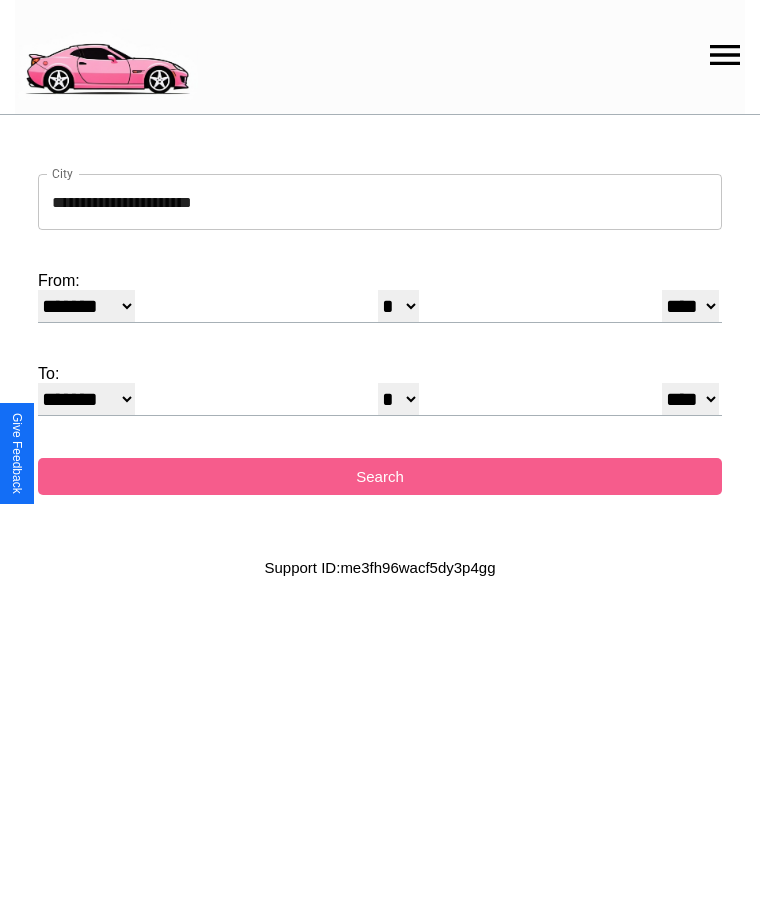 select on "*" 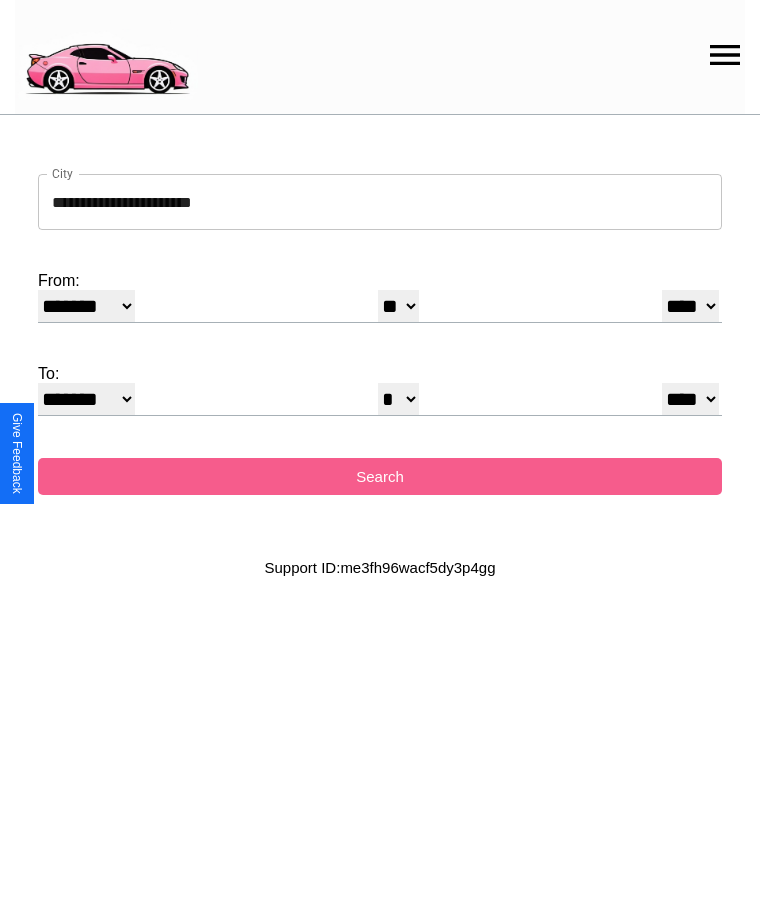 click on "**** **** **** **** **** **** **** **** **** ****" at bounding box center [690, 306] 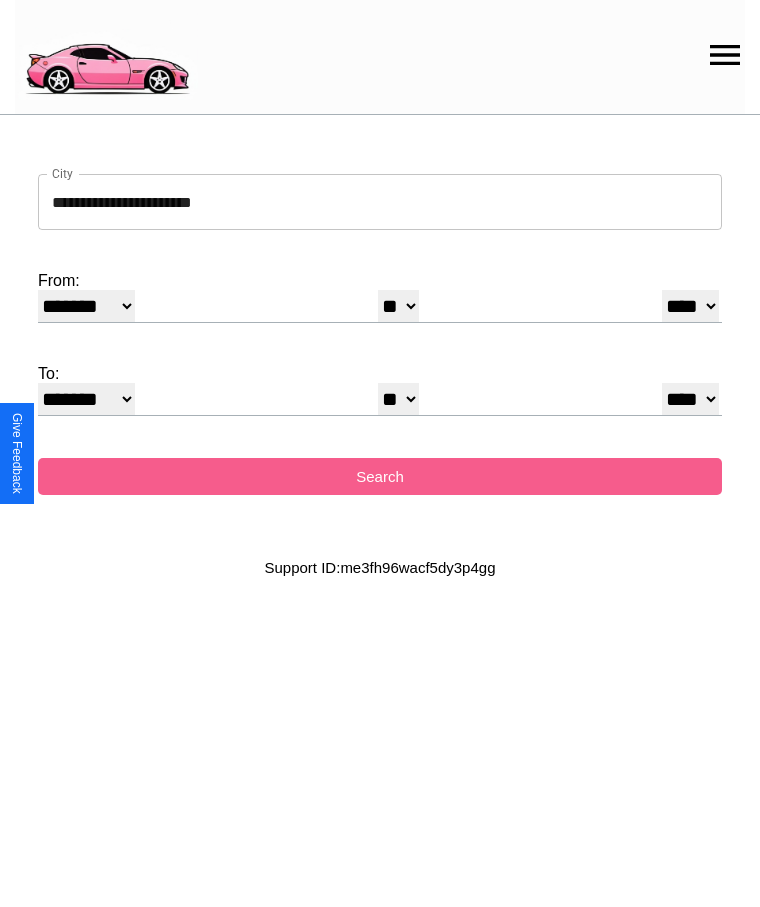 click on "* * * * * * * * * ** ** ** ** ** ** ** ** ** ** ** ** ** ** ** ** ** ** ** ** ** **" at bounding box center (398, 399) 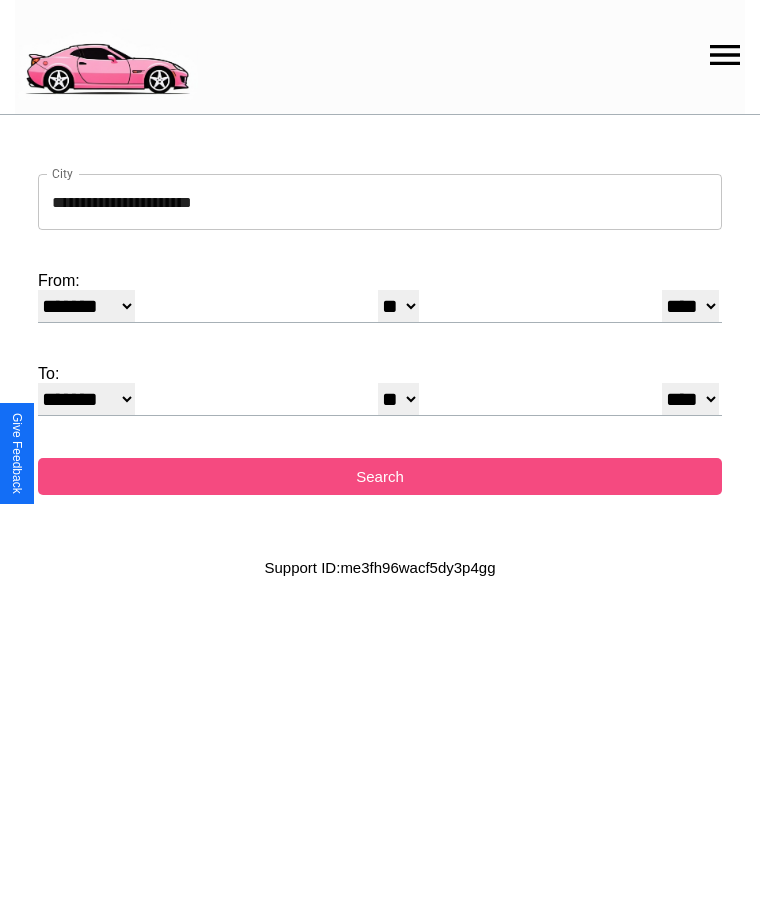 click on "Search" at bounding box center [380, 476] 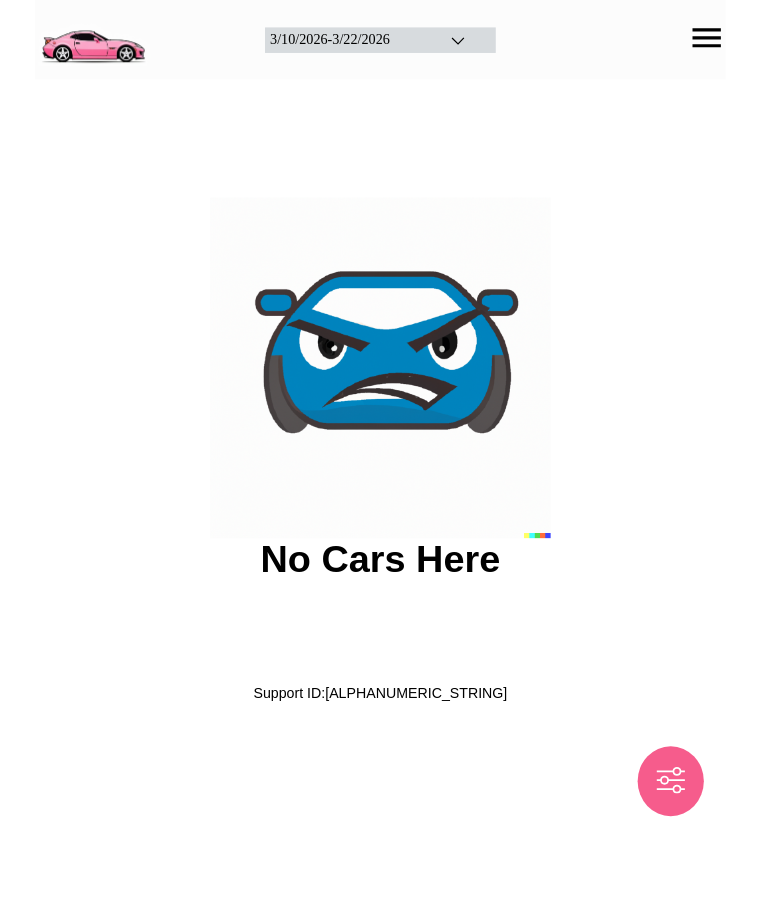 scroll, scrollTop: 0, scrollLeft: 0, axis: both 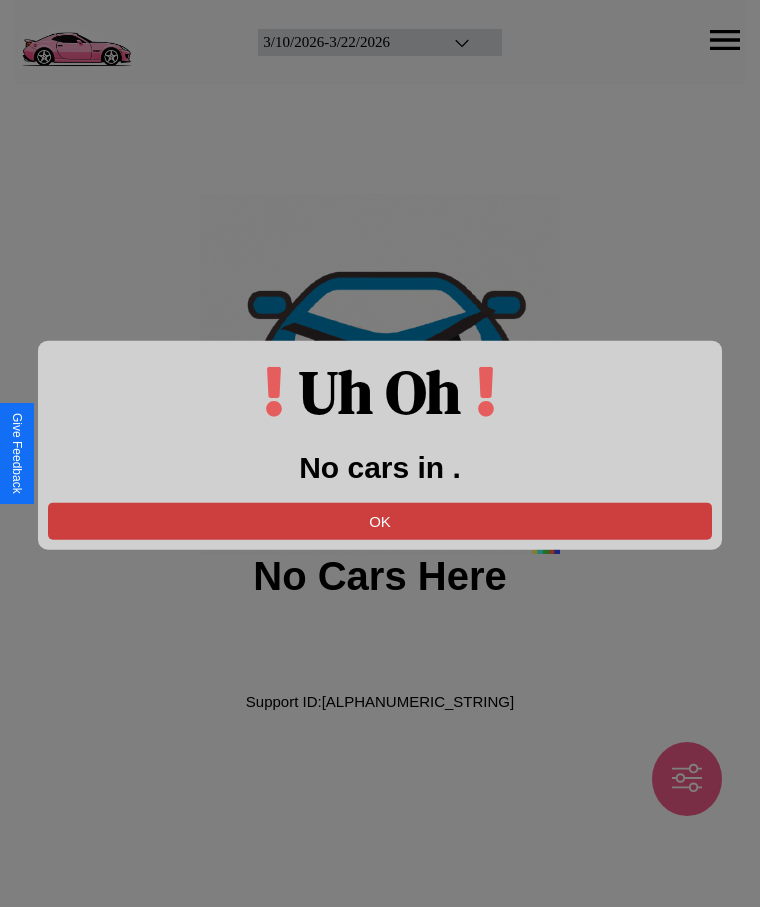 click on "OK" at bounding box center [380, 520] 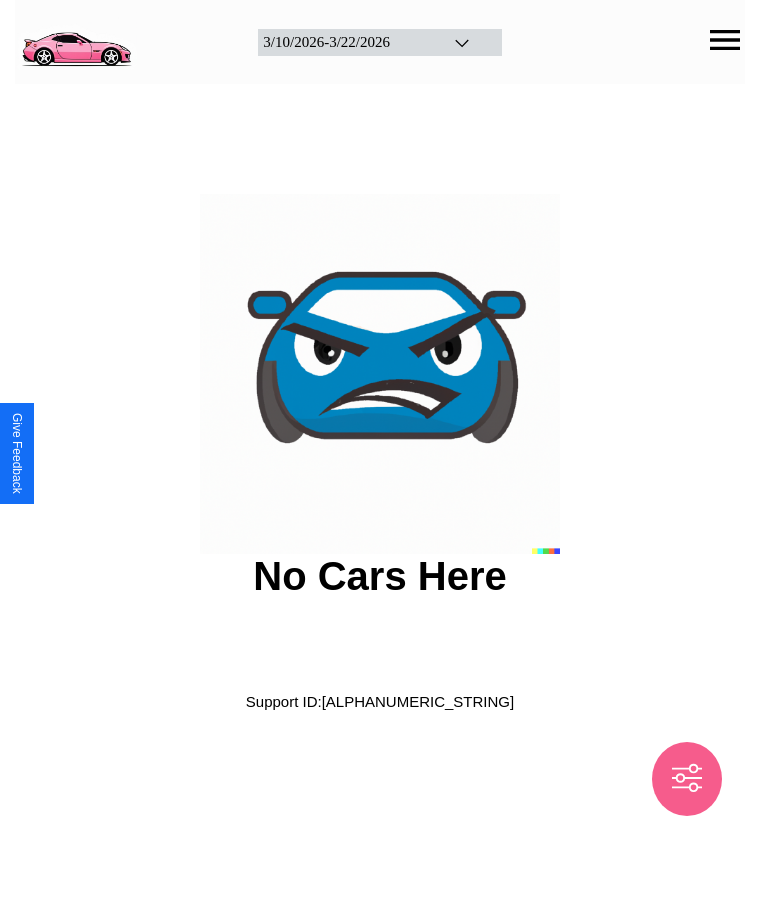click at bounding box center (76, 40) 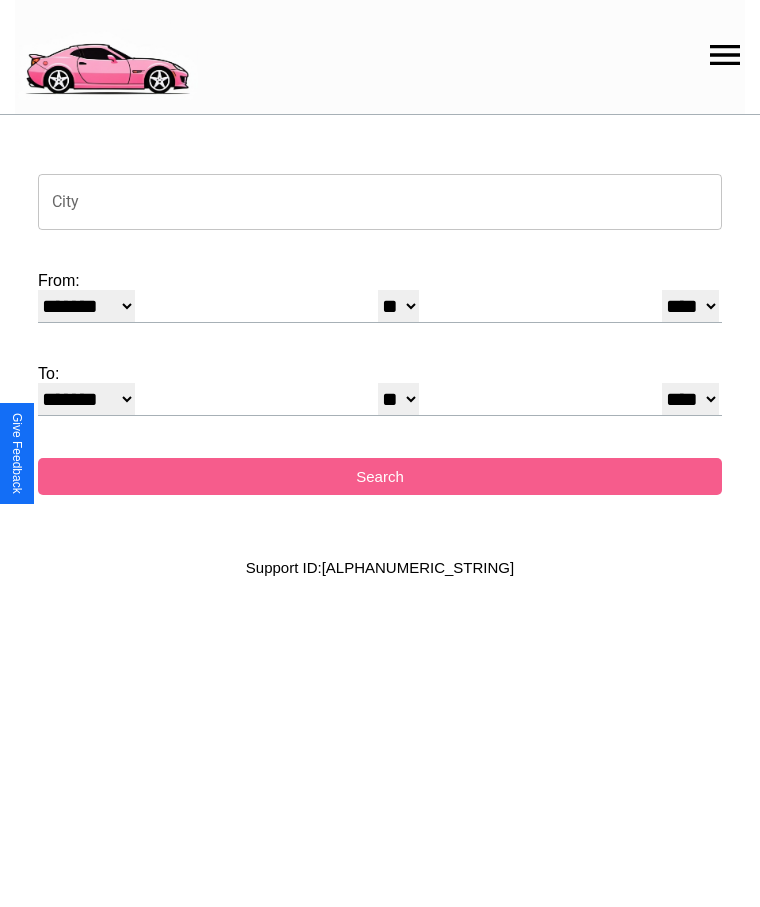 click on "City" at bounding box center (380, 202) 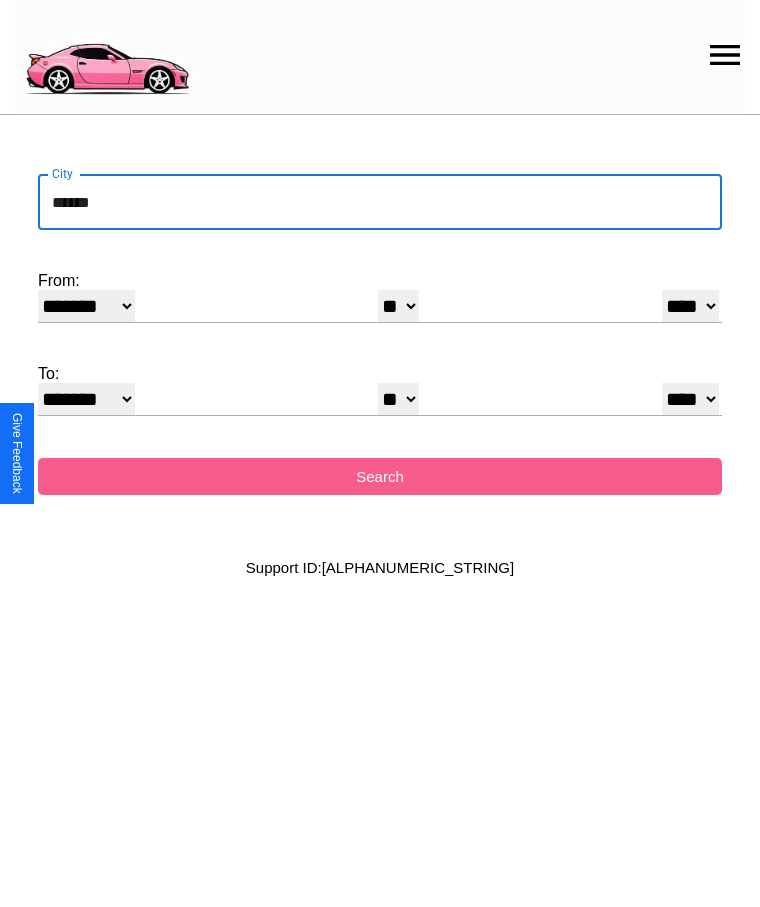 type on "******" 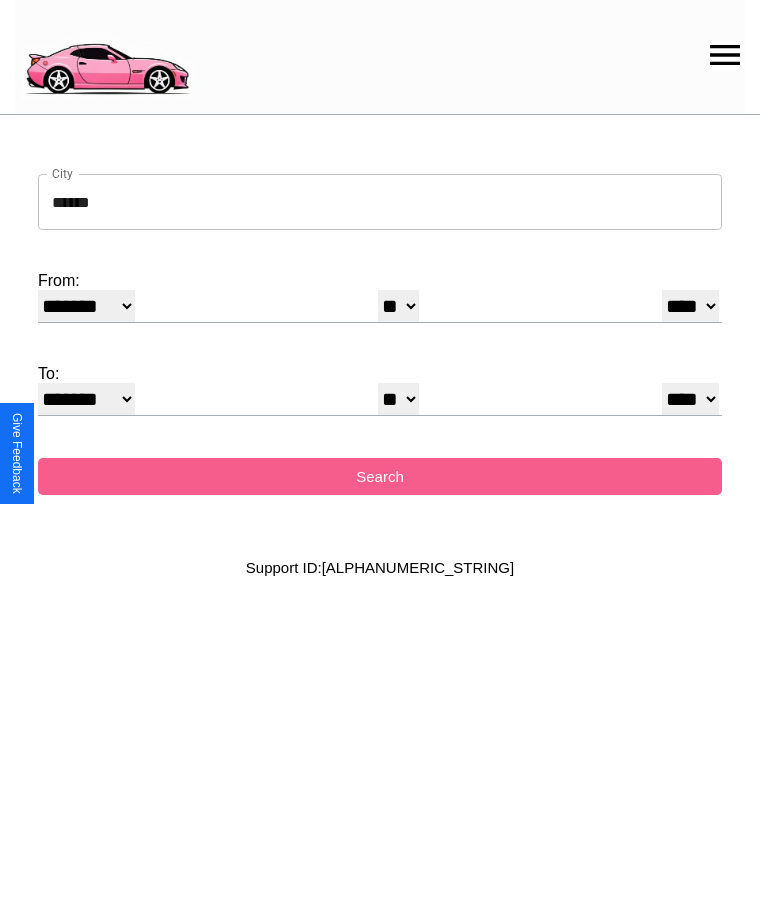click on "******* ******** ***** ***** *** **** **** ****** ********* ******* ******** ********" at bounding box center (86, 306) 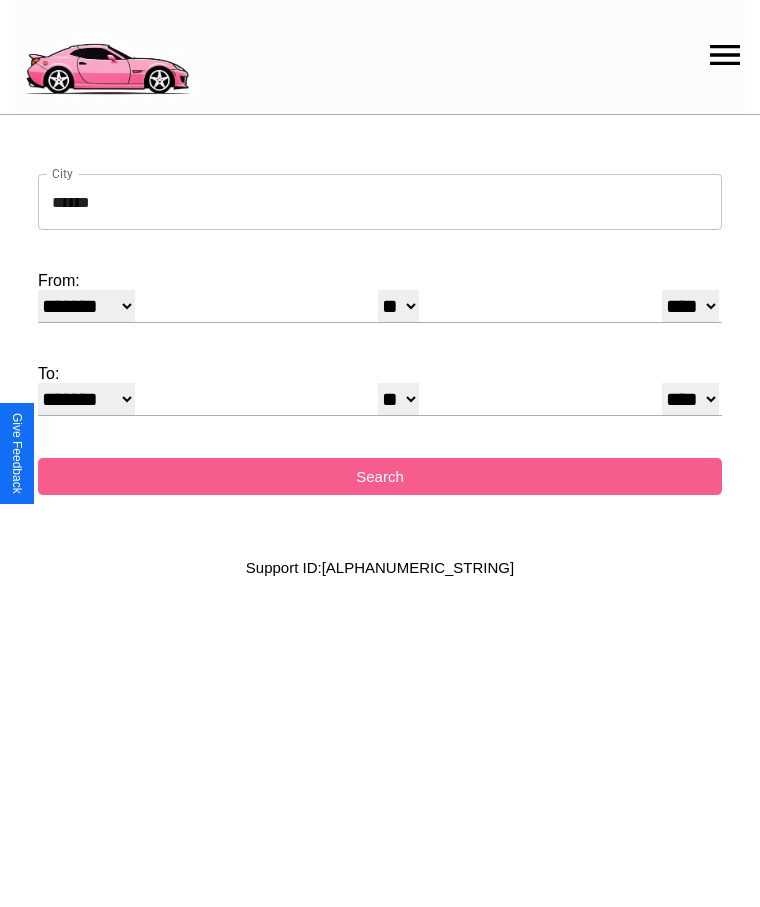 select on "*" 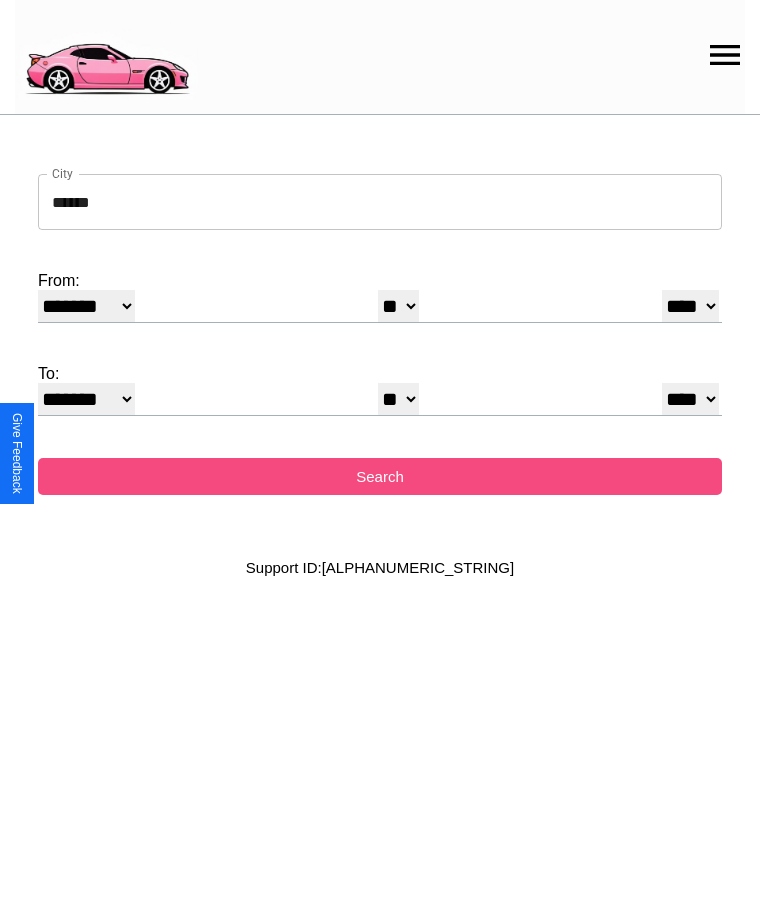 click on "Search" at bounding box center [380, 476] 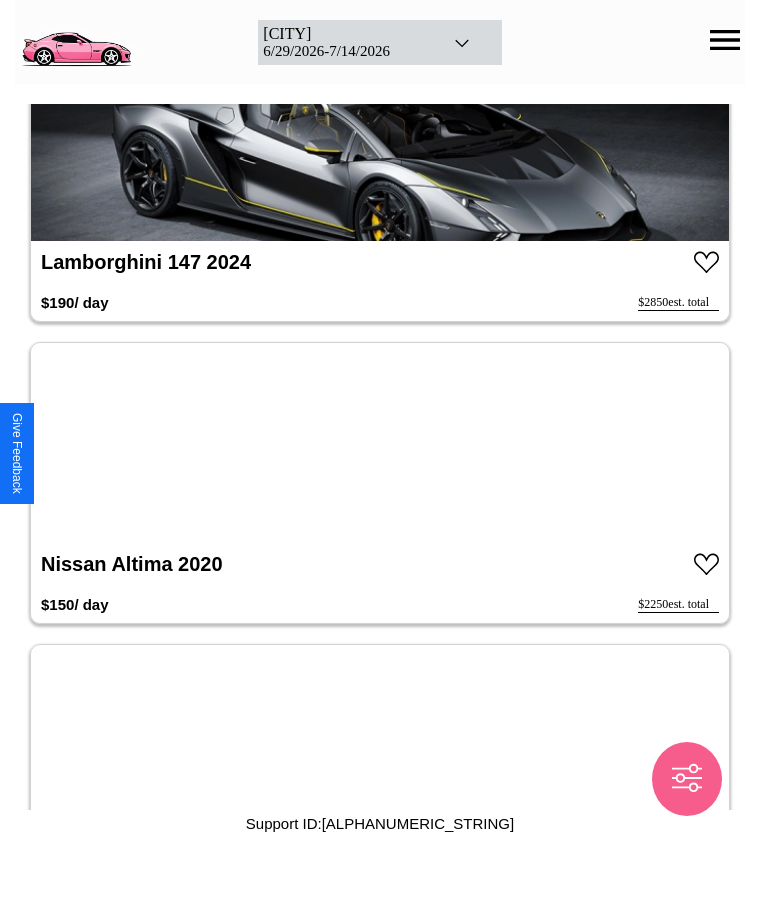 scroll, scrollTop: 4952, scrollLeft: 0, axis: vertical 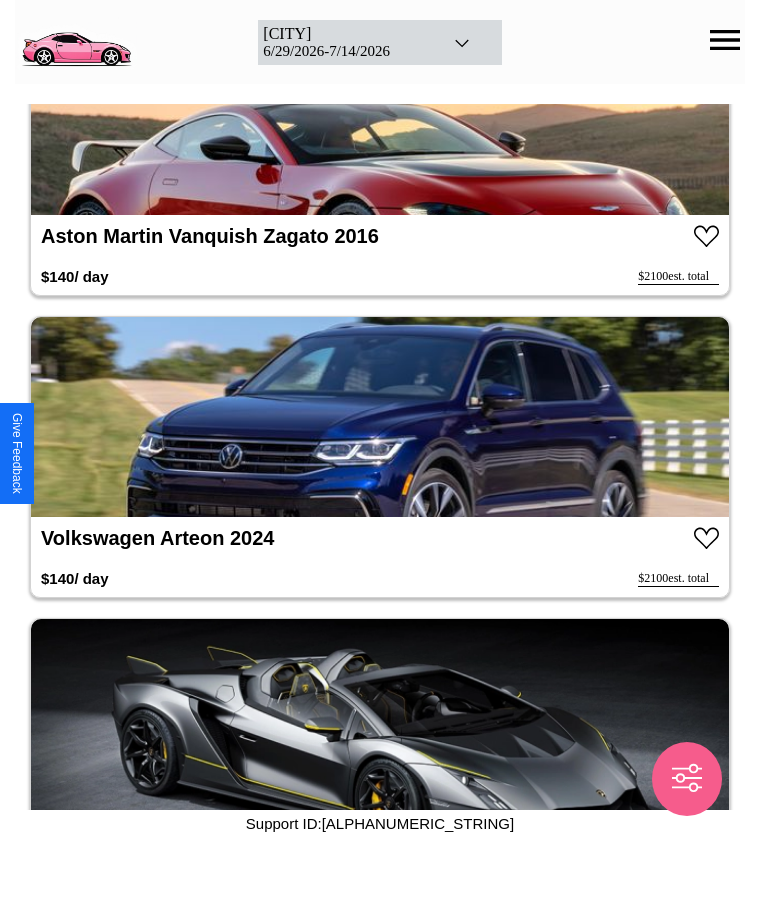 click at bounding box center [380, 417] 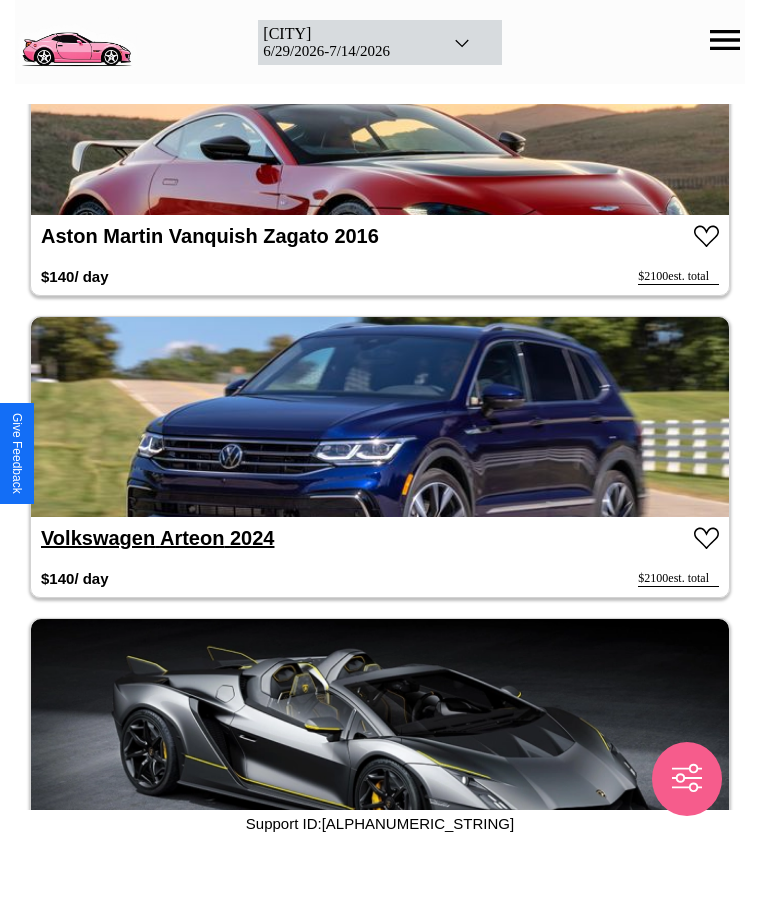 click on "Volkswagen   Arteon   2024" at bounding box center [157, 538] 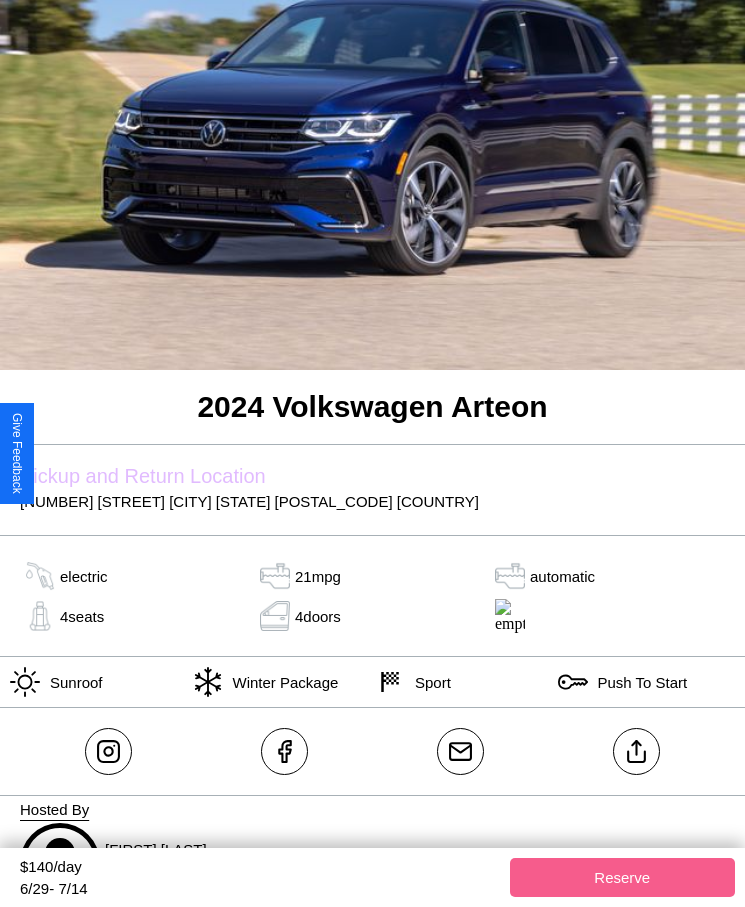 scroll, scrollTop: 318, scrollLeft: 0, axis: vertical 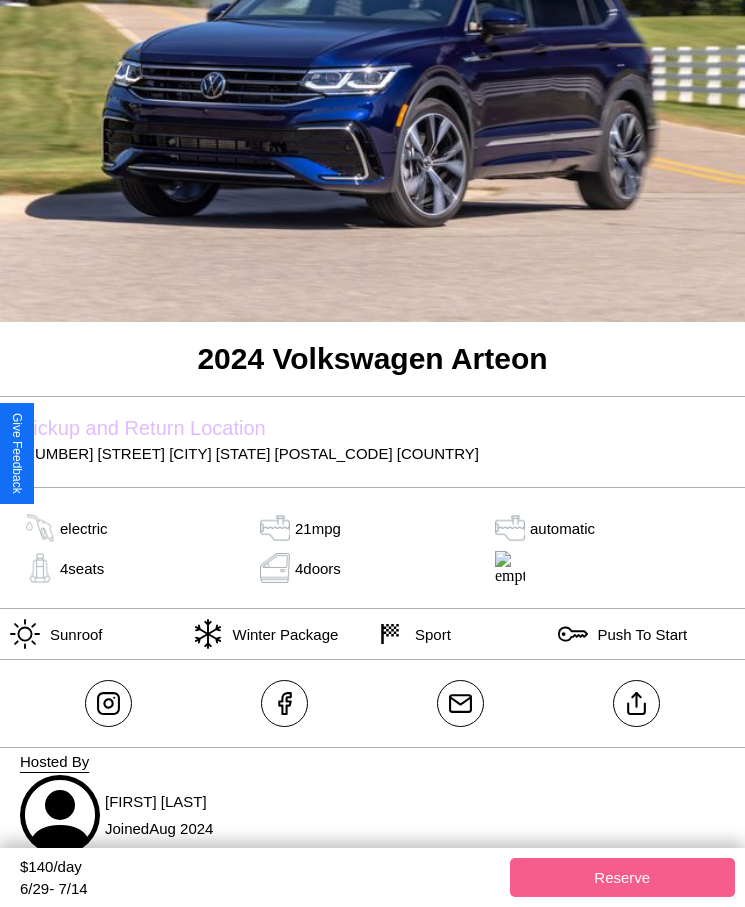 click on "2064 High Street  Jaipur Rajasthan 11526 India" at bounding box center (372, 453) 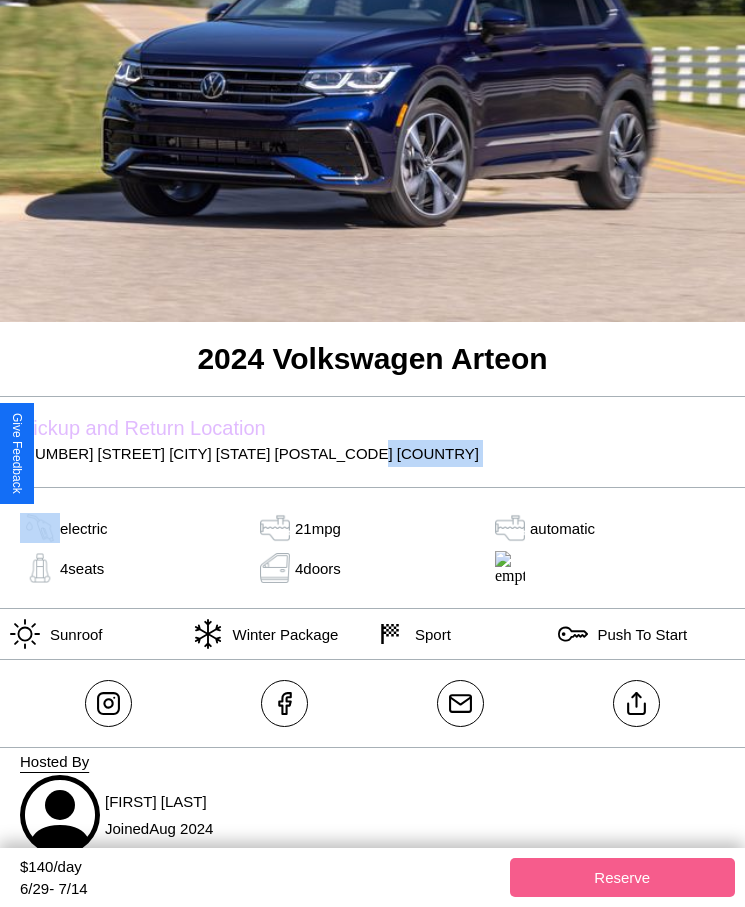 click on "2064 High Street  Jaipur Rajasthan 11526 India" at bounding box center [372, 453] 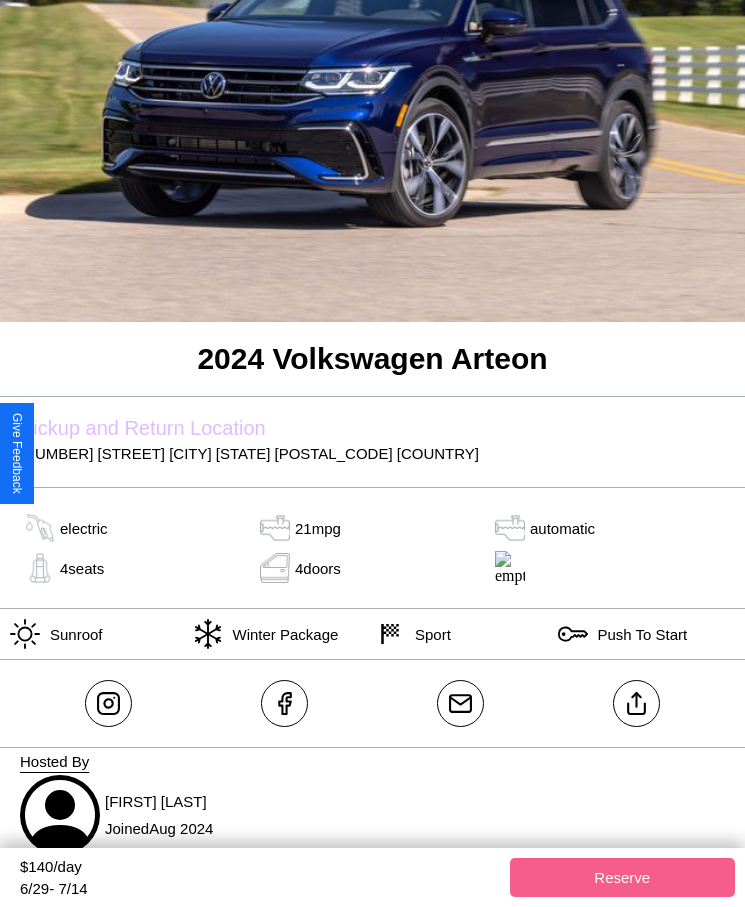click on "2064 High Street  Jaipur Rajasthan 11526 India" at bounding box center [372, 453] 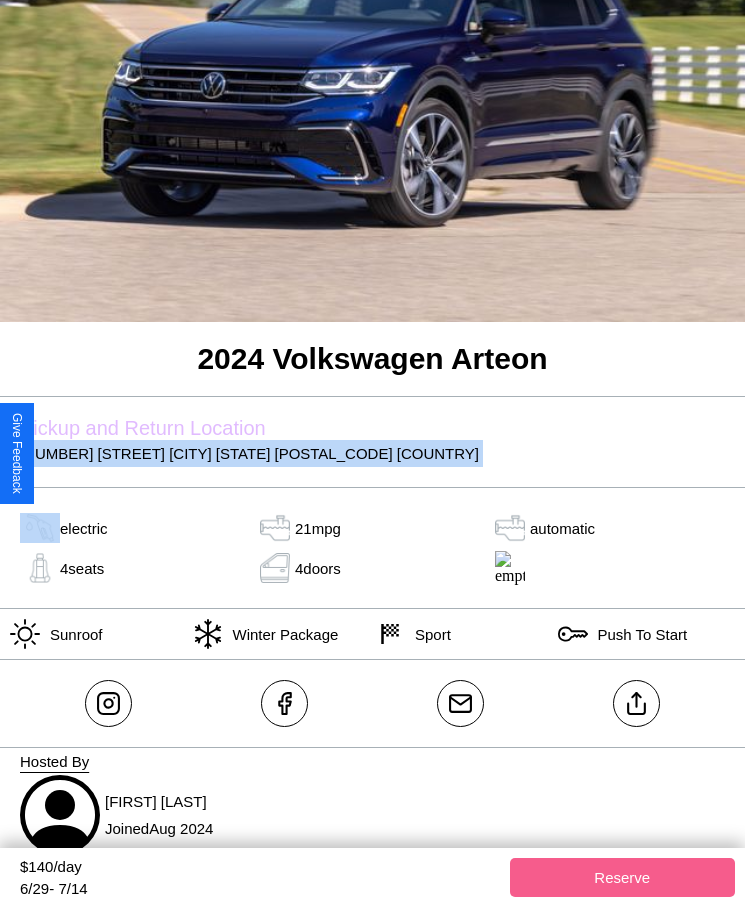 click on "2064 High Street  Jaipur Rajasthan 11526 India" at bounding box center [372, 453] 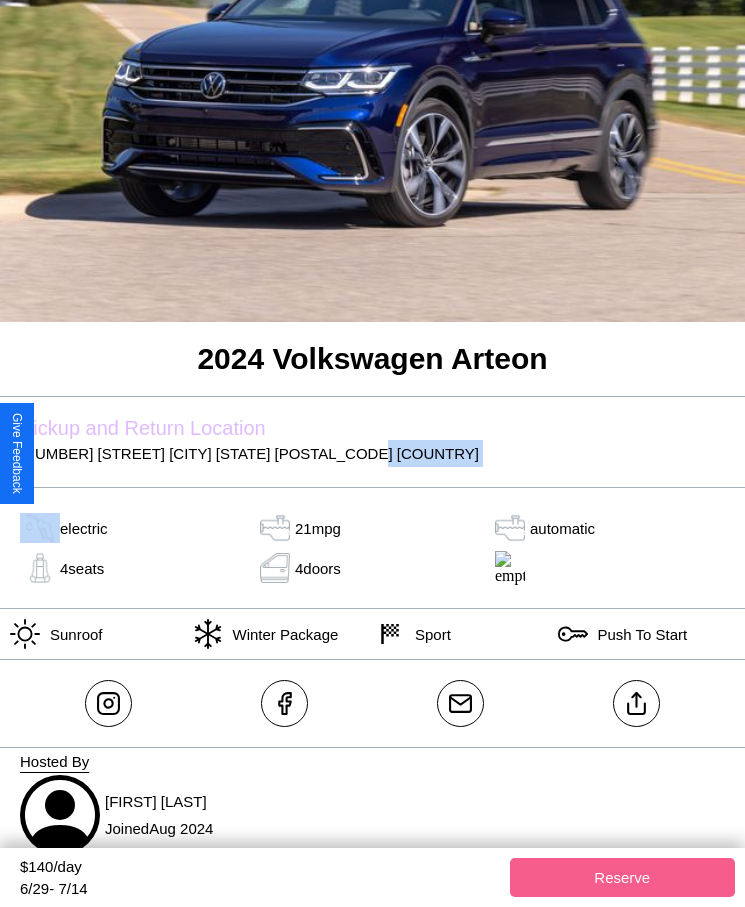 click on "2064 High Street  Jaipur Rajasthan 11526 India" at bounding box center [372, 453] 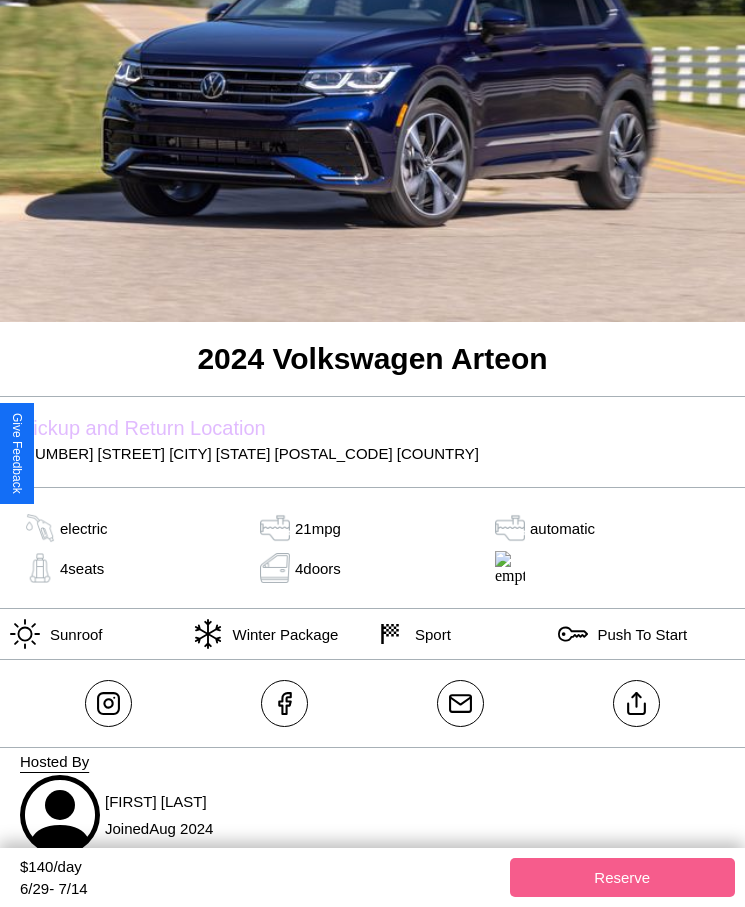 scroll, scrollTop: 224, scrollLeft: 0, axis: vertical 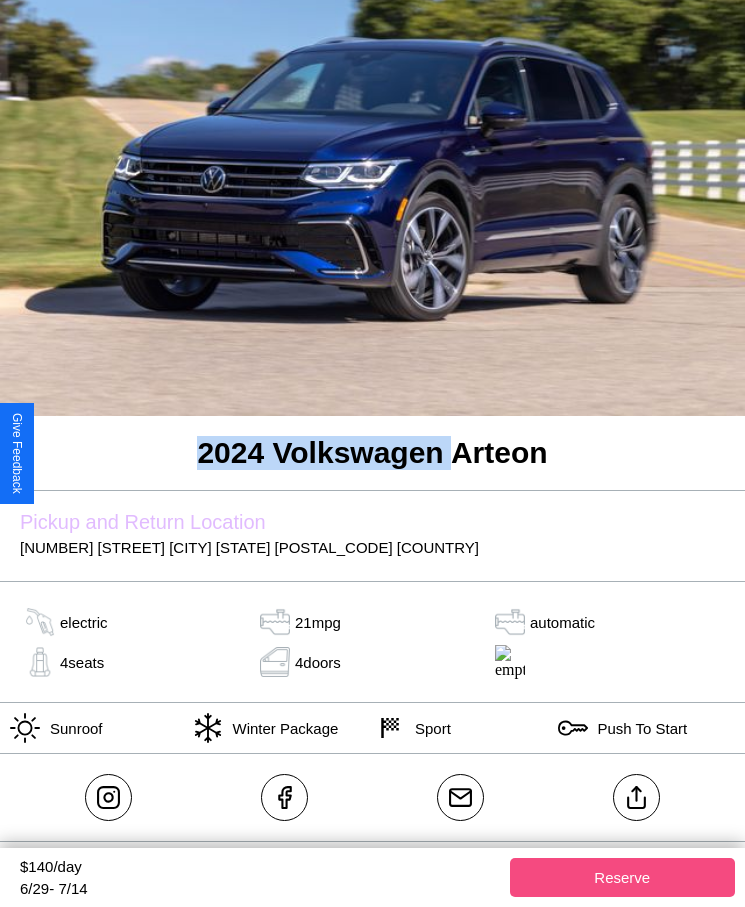 click on "Reserve" at bounding box center (623, 877) 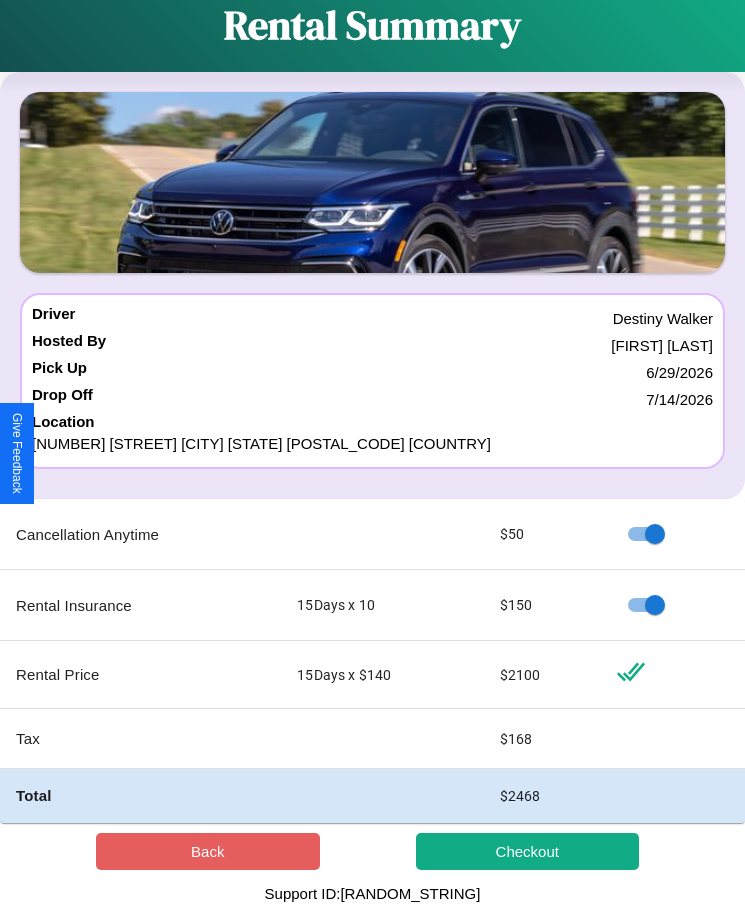 scroll, scrollTop: 0, scrollLeft: 0, axis: both 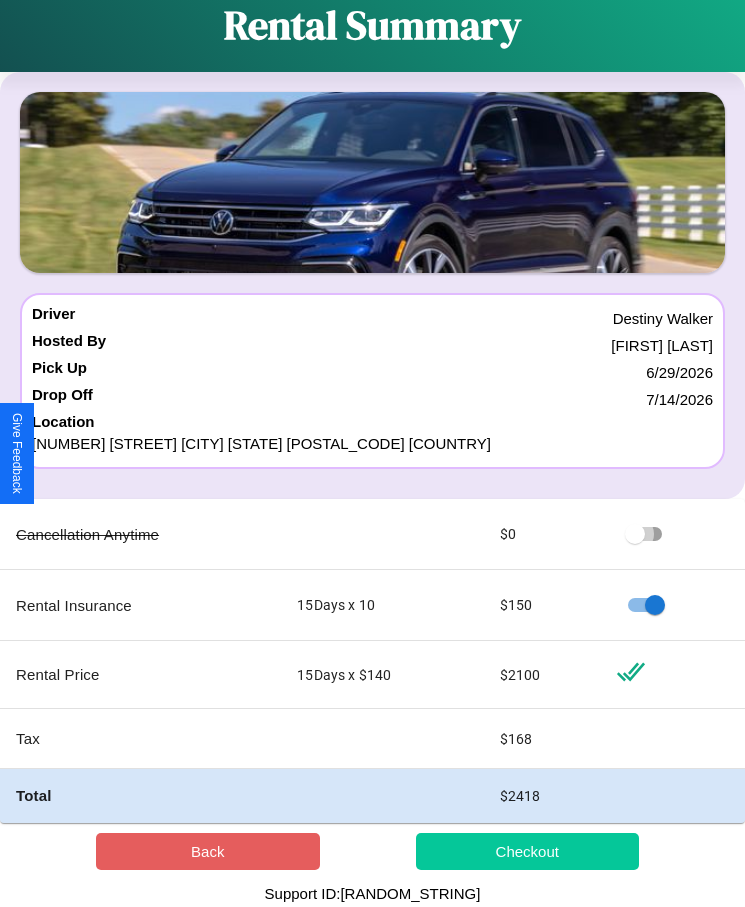 click on "Checkout" at bounding box center [528, 851] 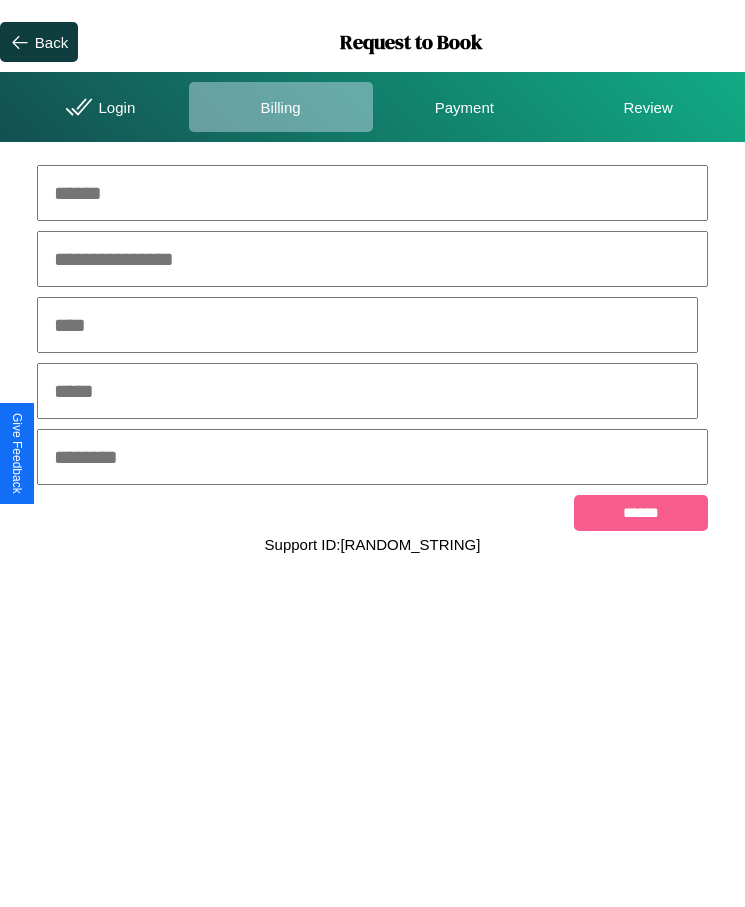 scroll, scrollTop: 0, scrollLeft: 0, axis: both 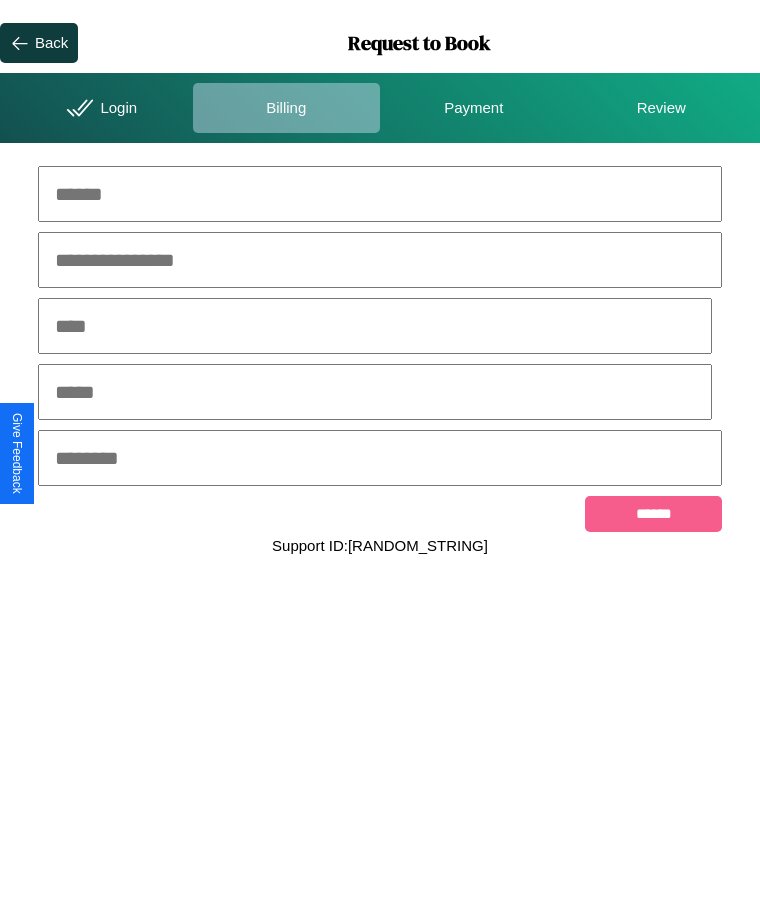 click at bounding box center [380, 194] 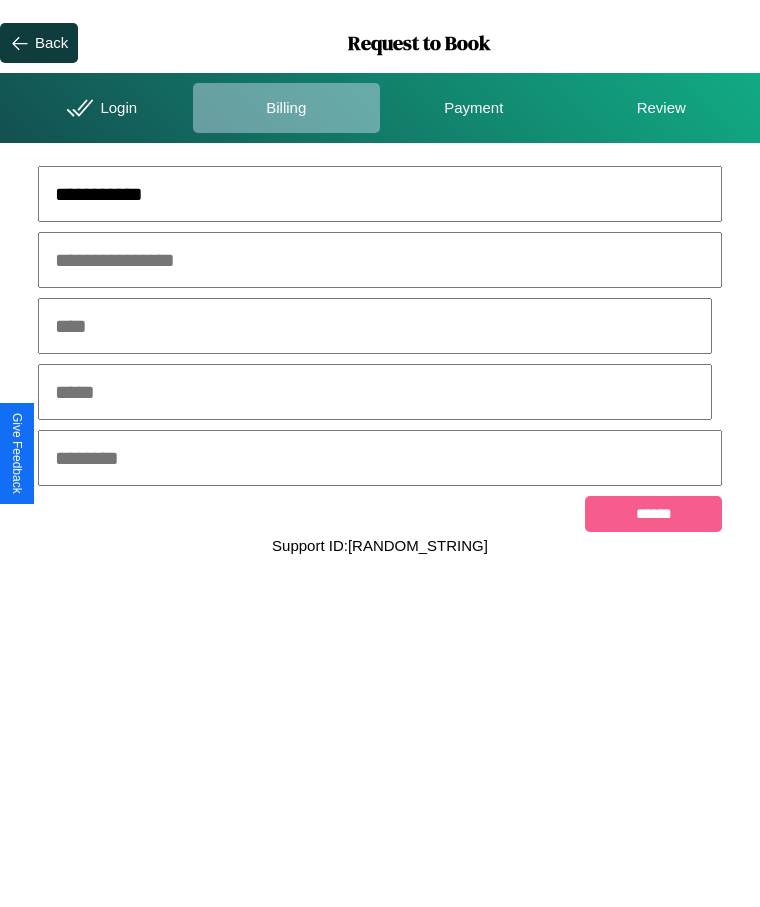 type on "**********" 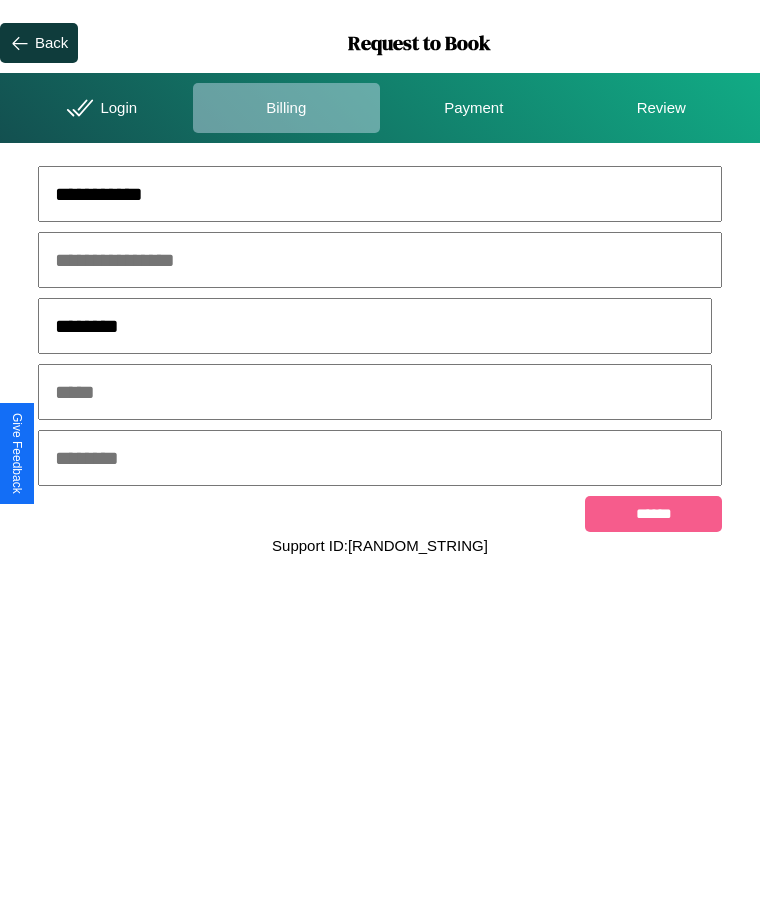 type on "********" 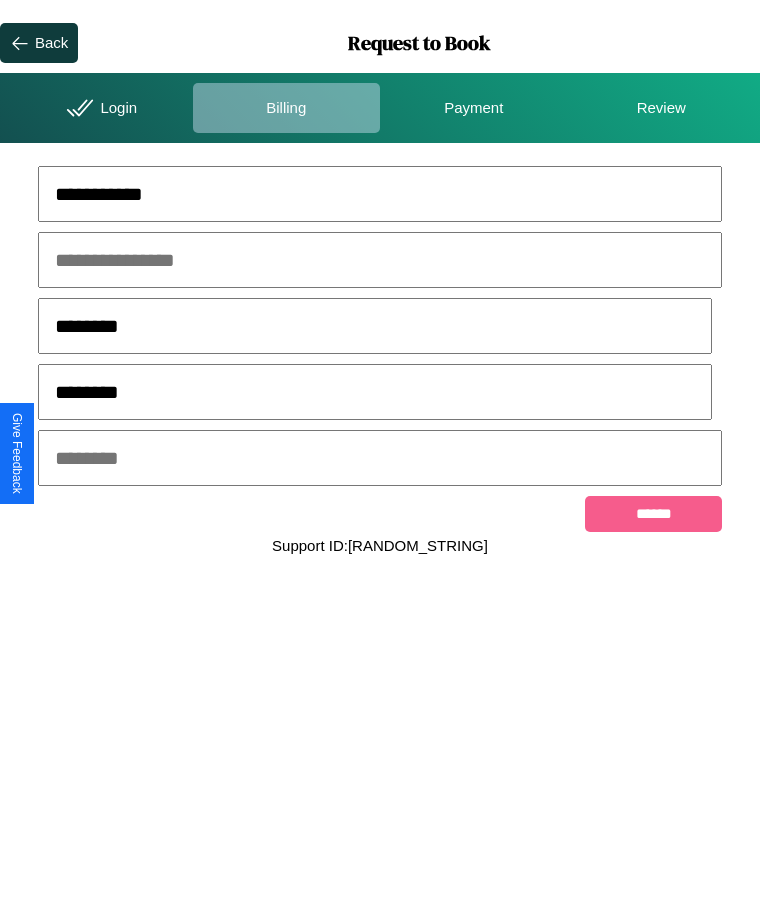 type on "********" 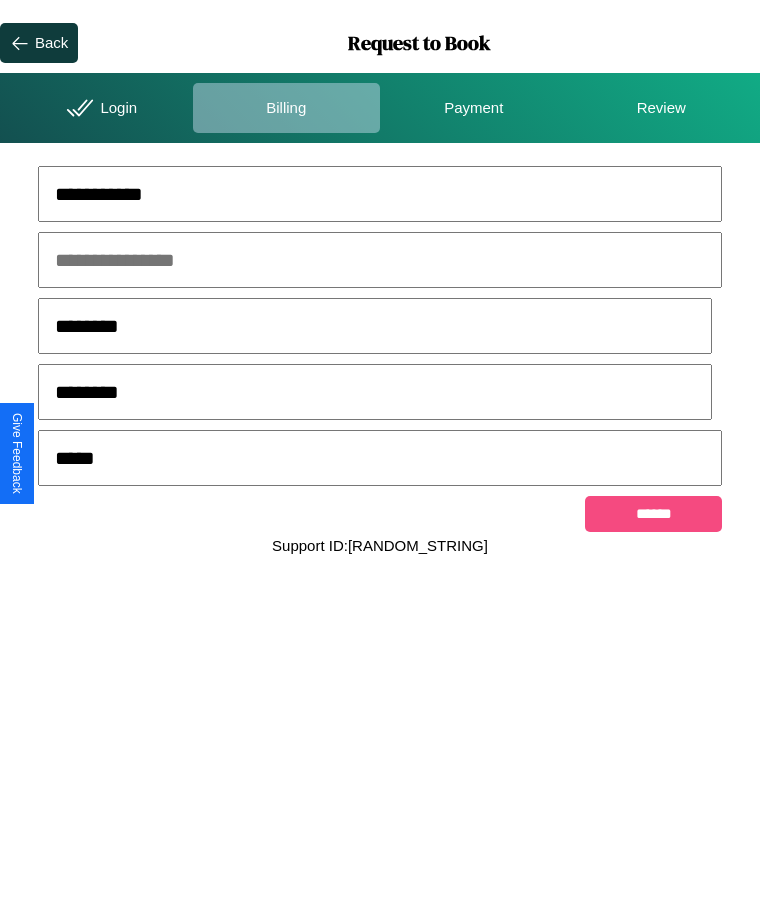 type on "*****" 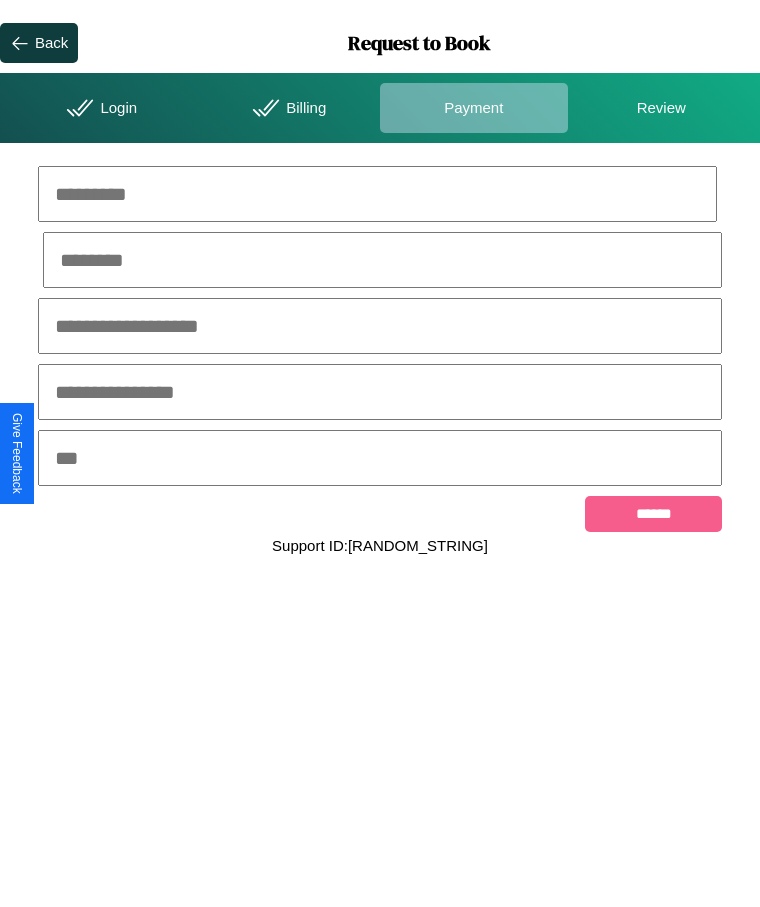 click at bounding box center (377, 194) 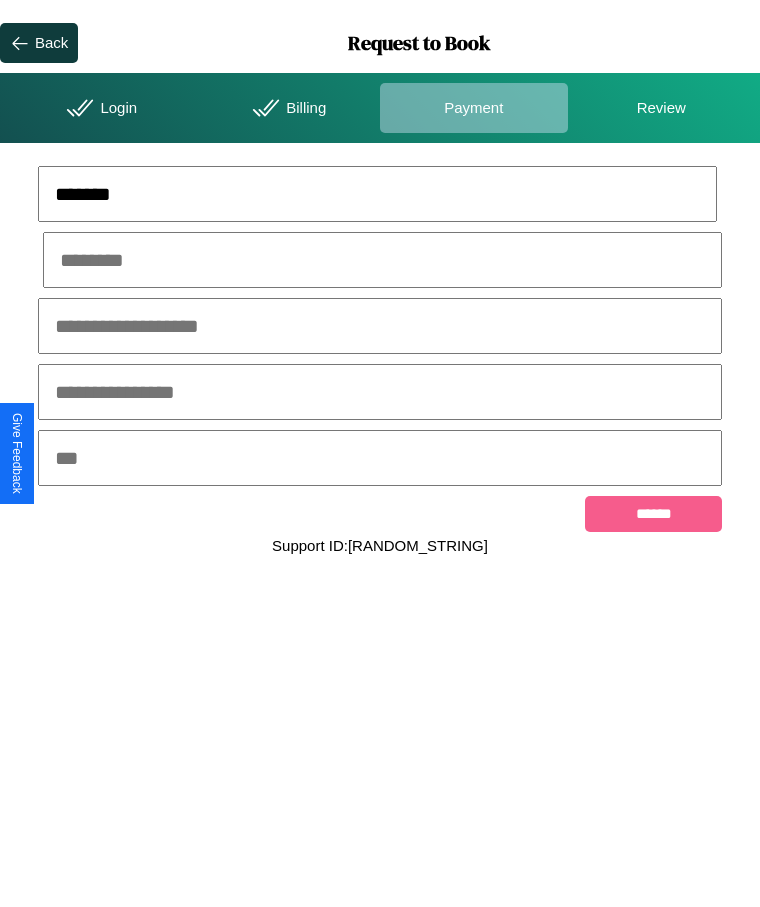type on "*******" 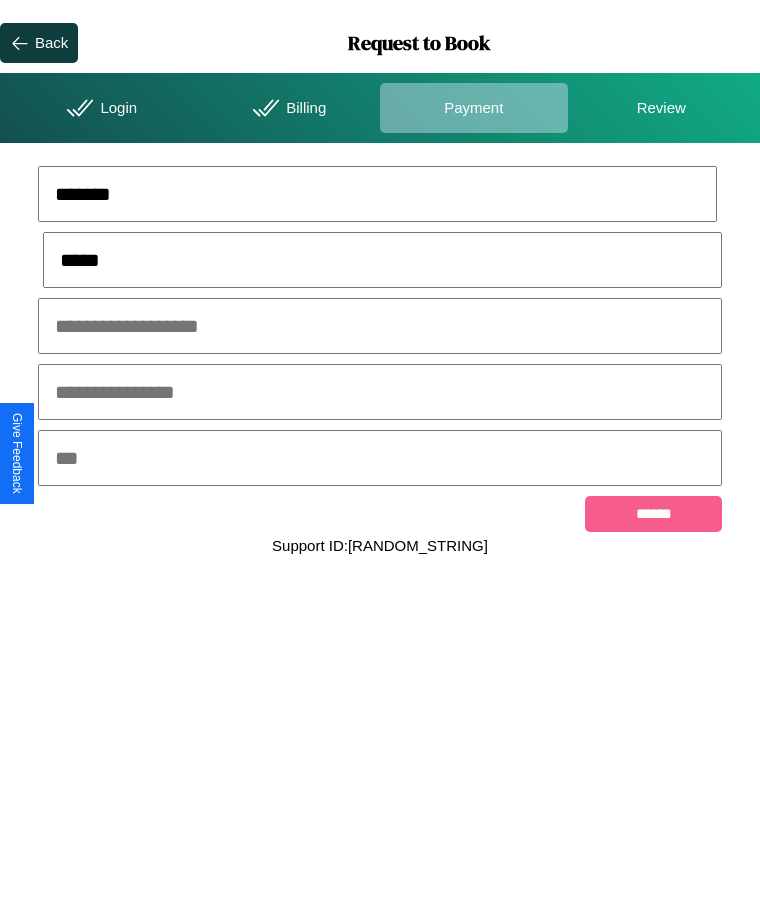 type on "*****" 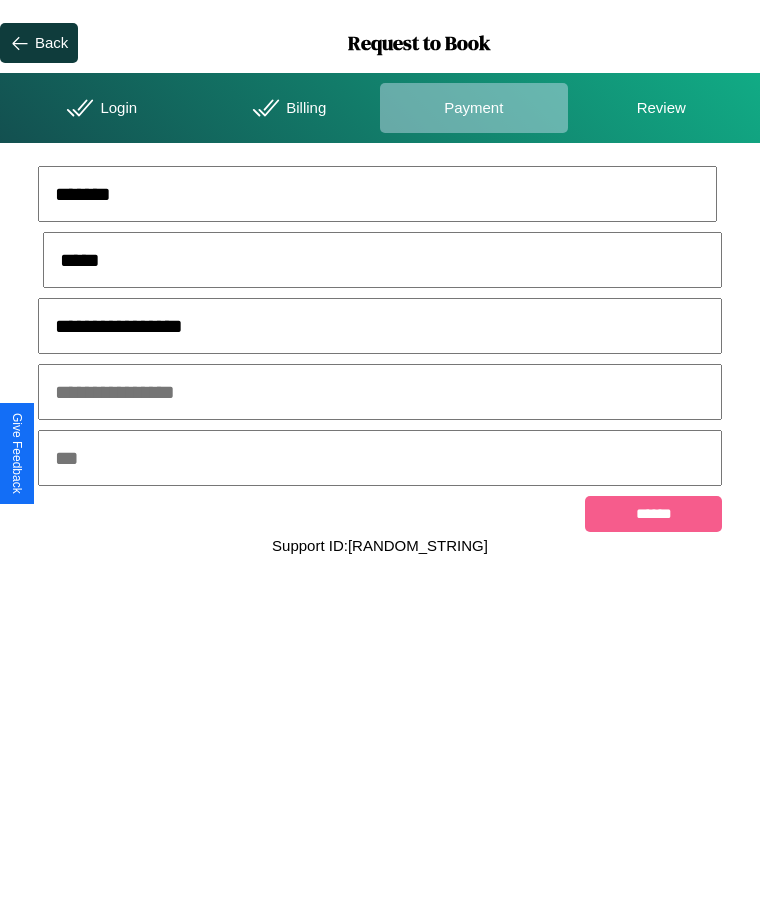 type on "**********" 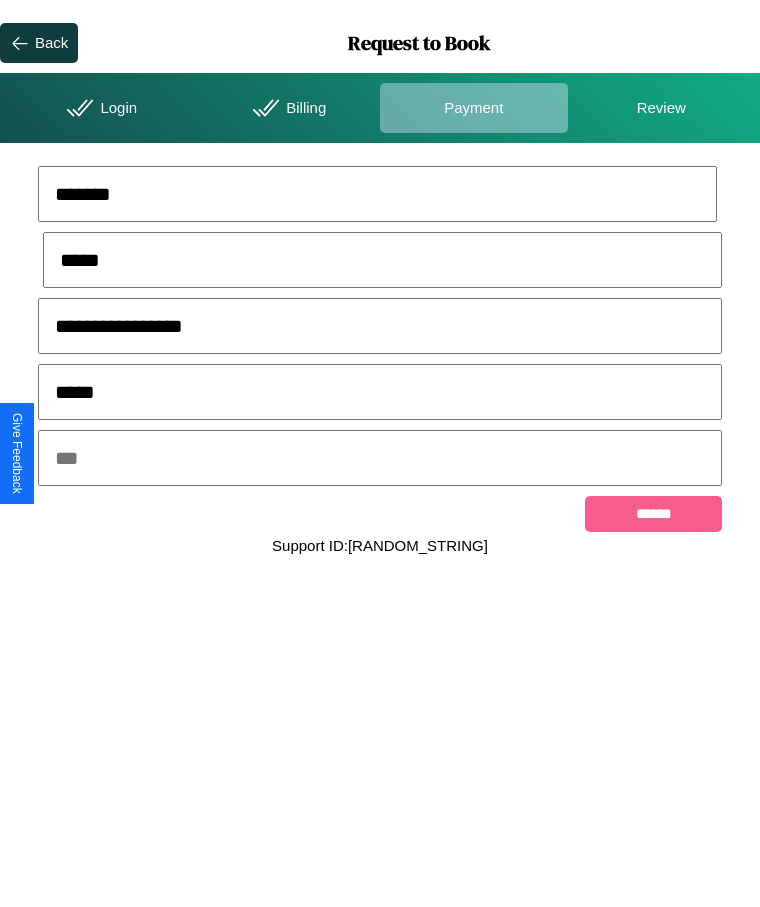type on "*****" 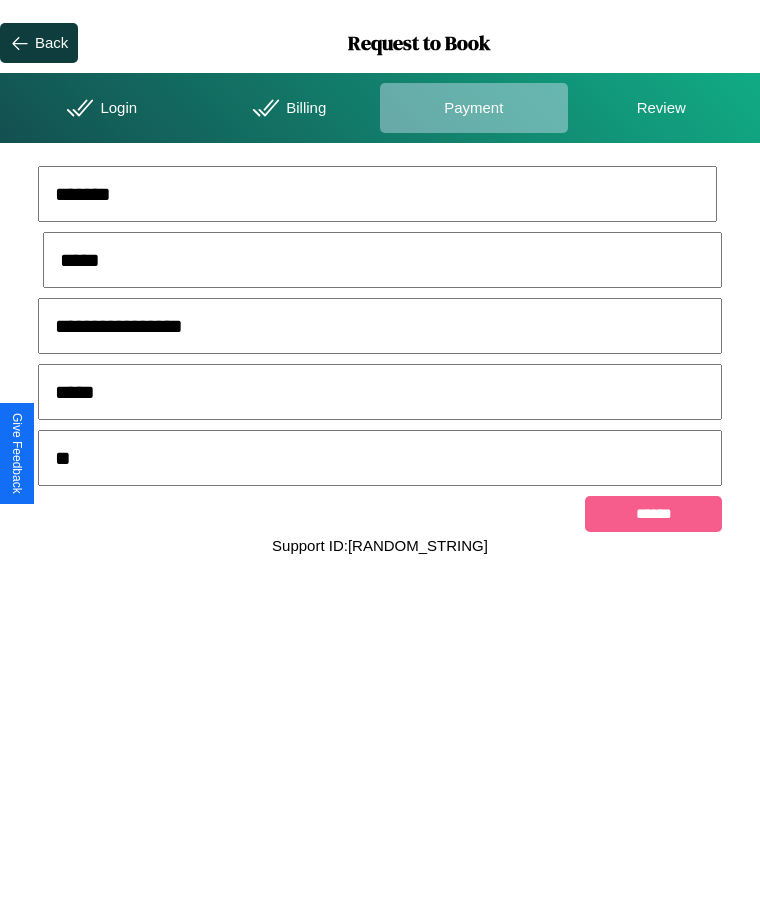 type on "***" 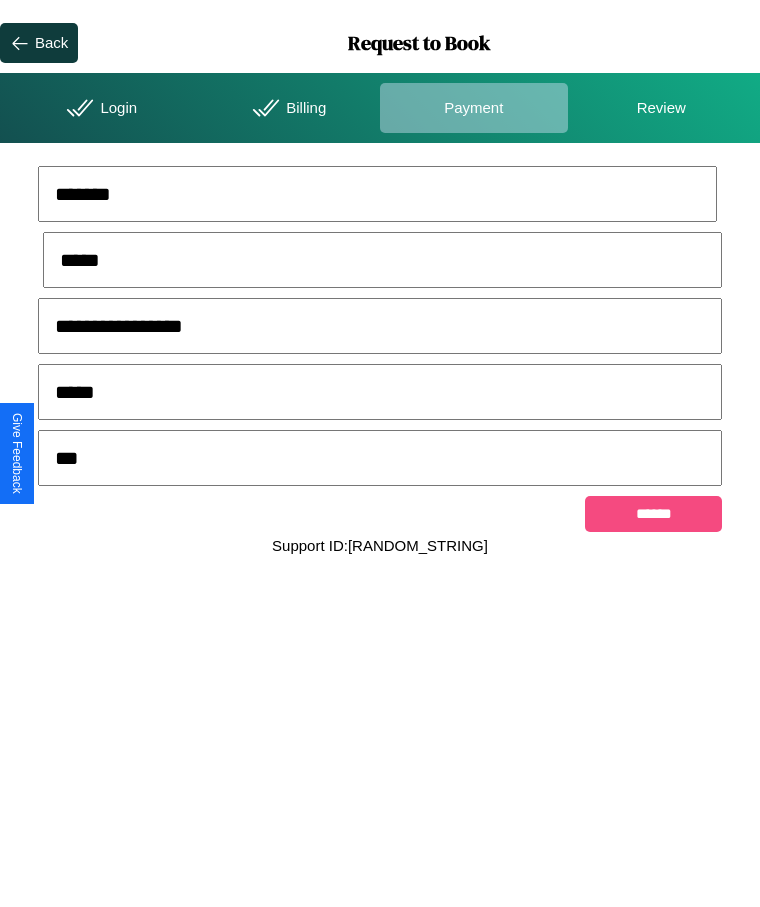click on "******" at bounding box center (653, 514) 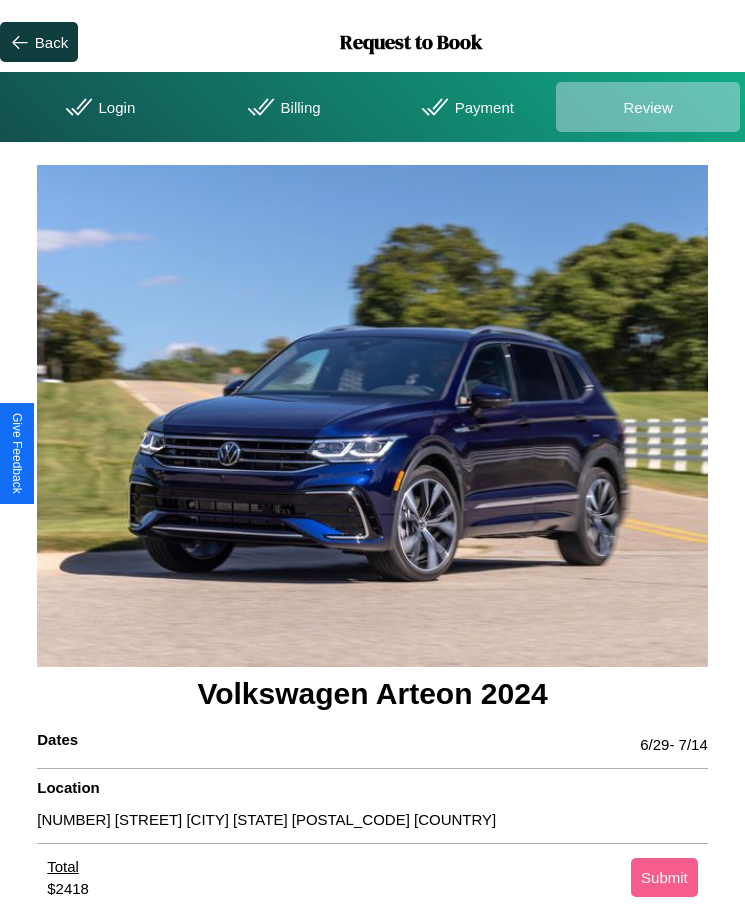 scroll, scrollTop: 2, scrollLeft: 0, axis: vertical 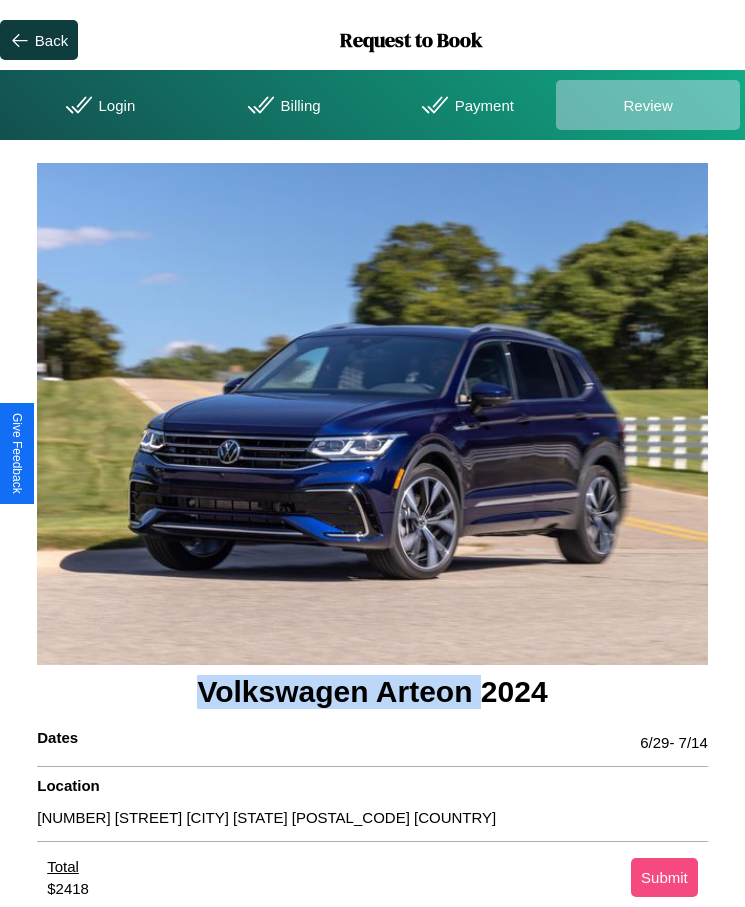 click on "Submit" at bounding box center [664, 877] 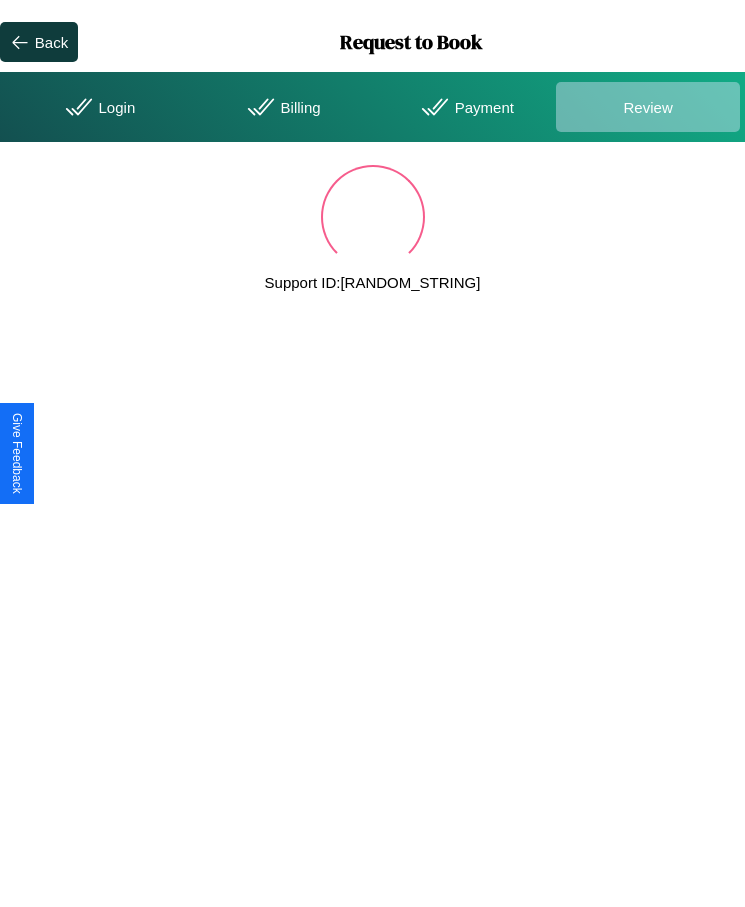 scroll, scrollTop: 0, scrollLeft: 0, axis: both 